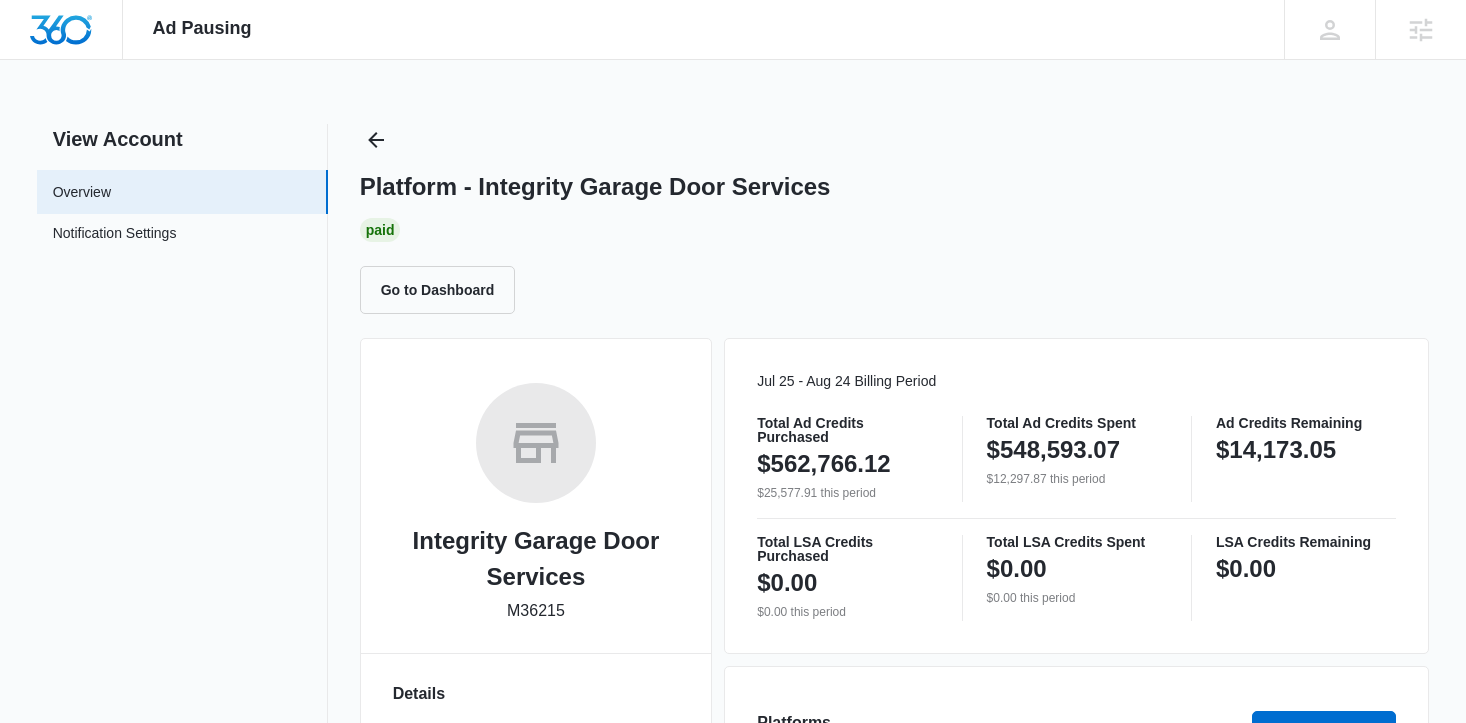 scroll, scrollTop: 0, scrollLeft: 0, axis: both 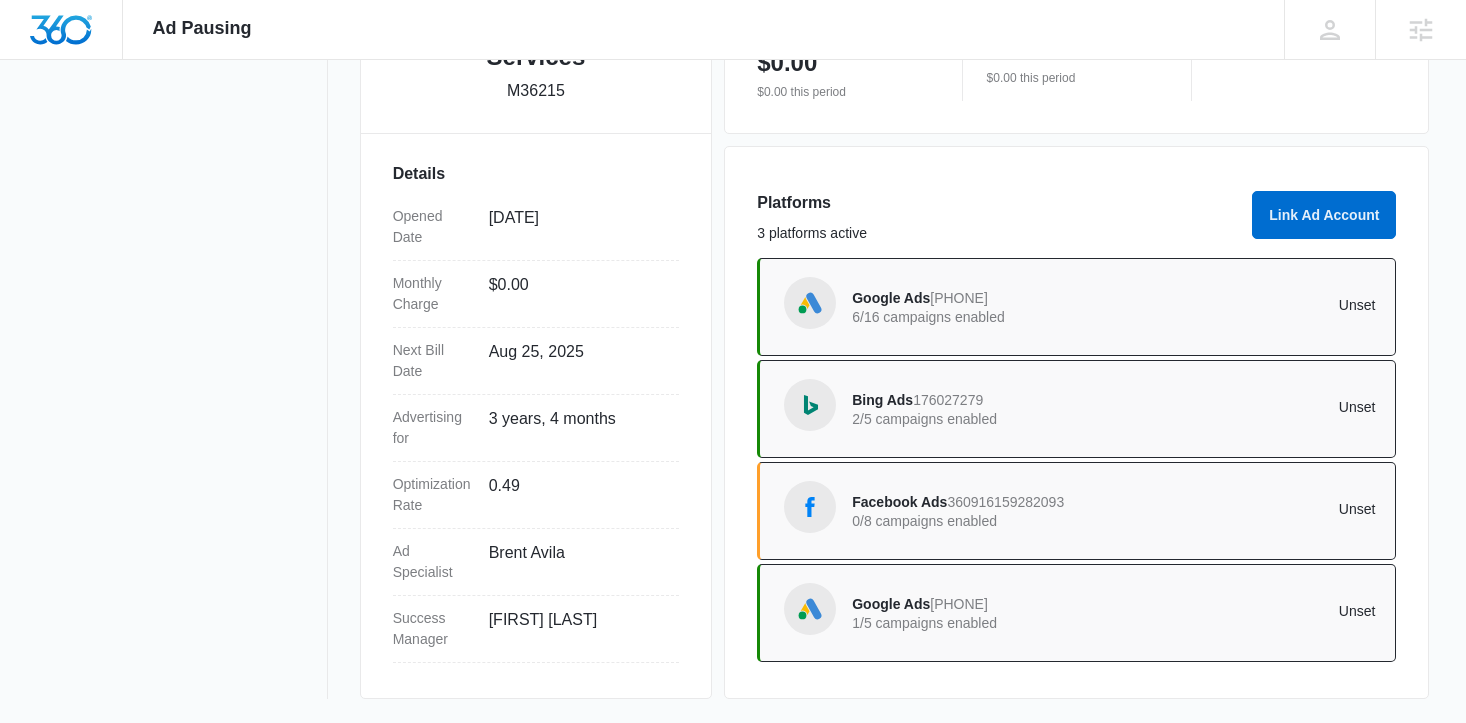 click on "Facebook Ads" at bounding box center [899, 502] 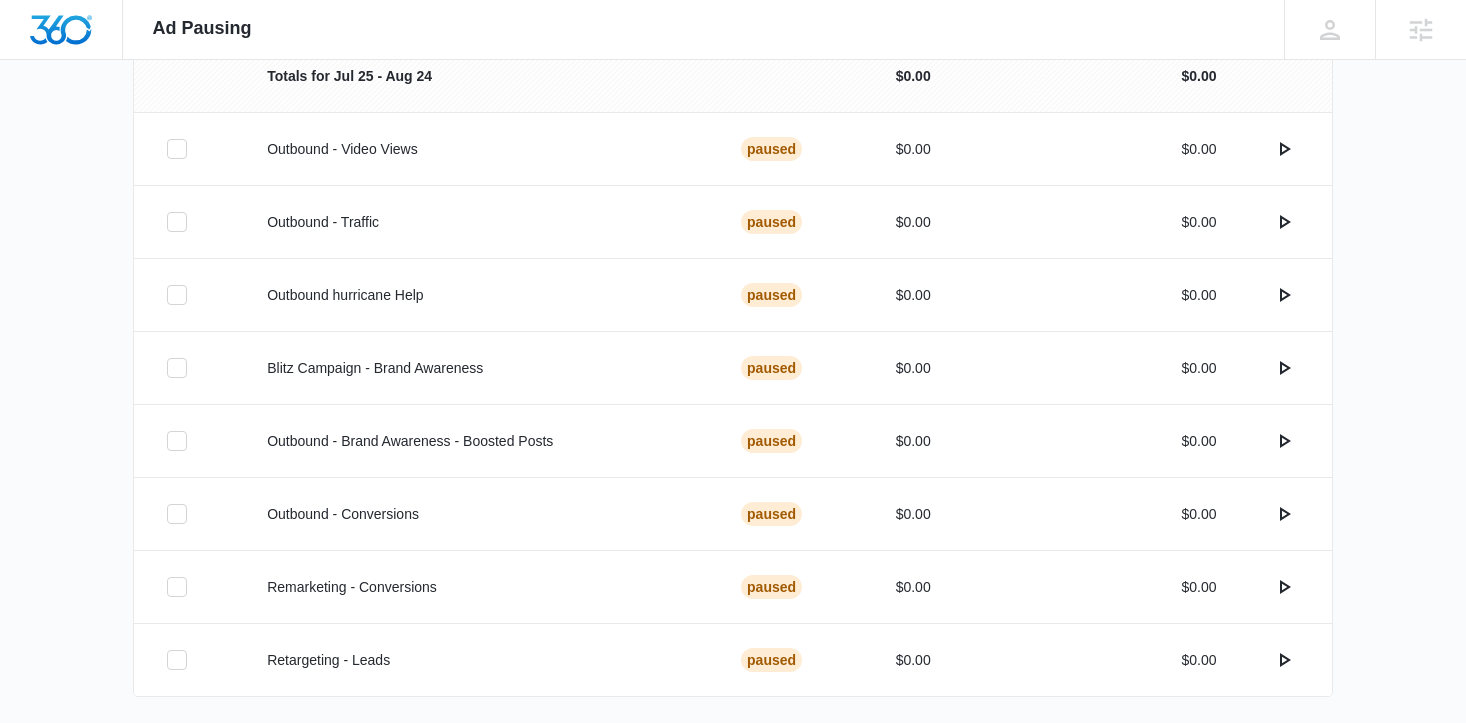 scroll, scrollTop: 513, scrollLeft: 0, axis: vertical 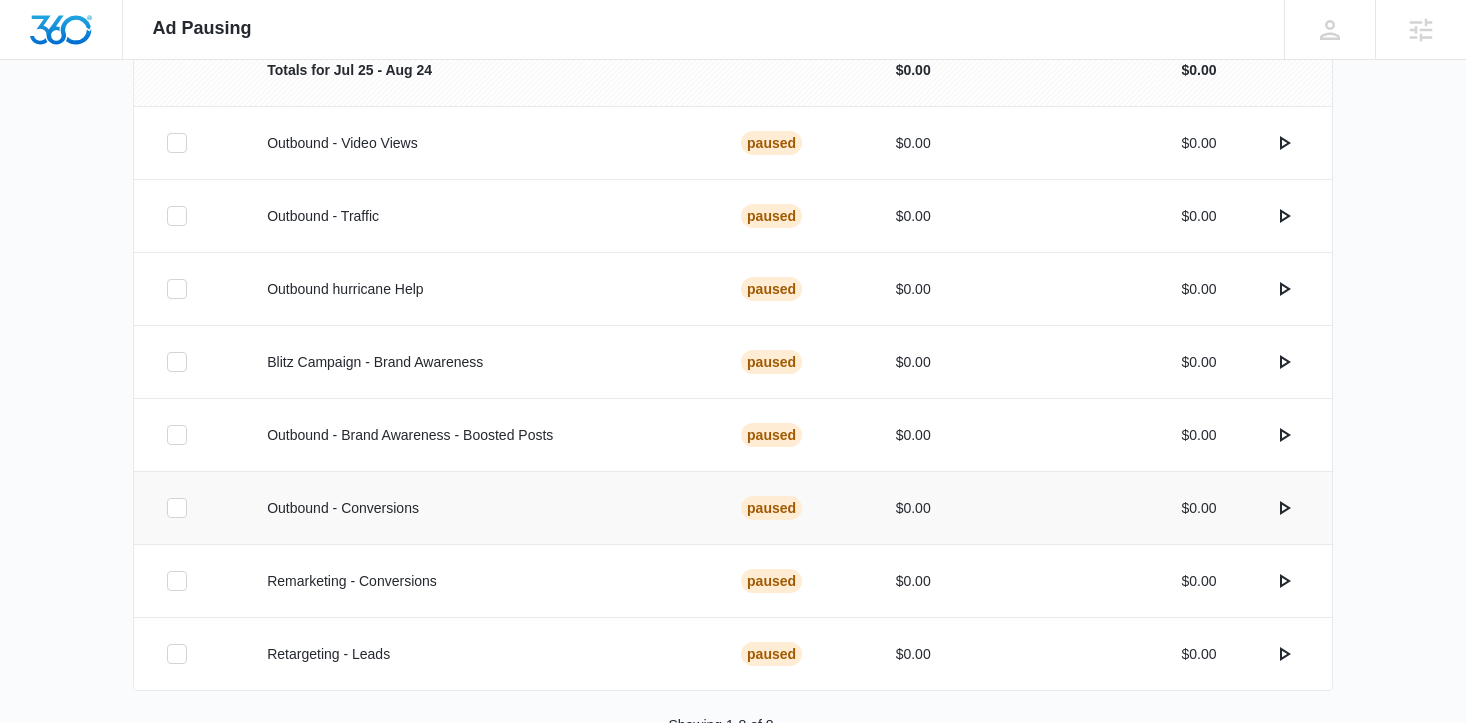 click on "Outbound - Conversions" at bounding box center (480, 508) 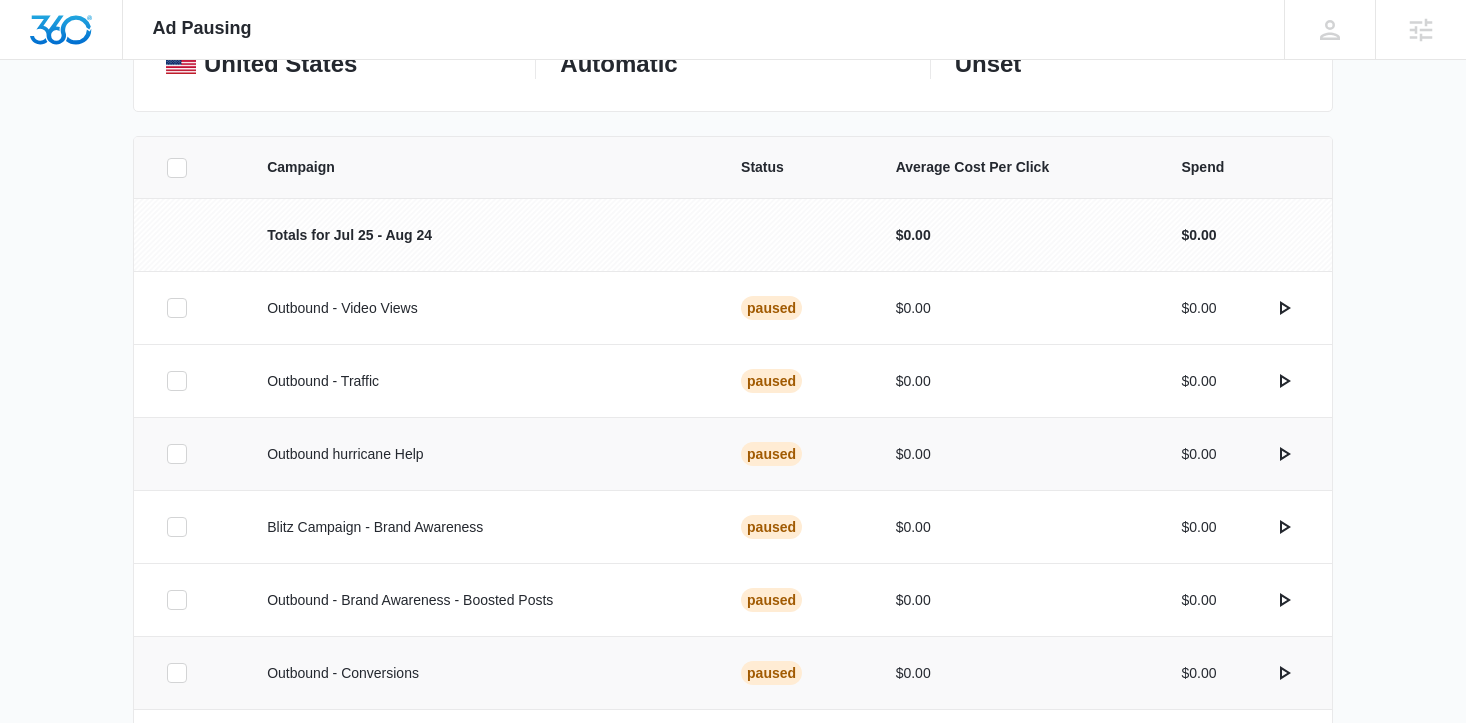 scroll, scrollTop: 356, scrollLeft: 0, axis: vertical 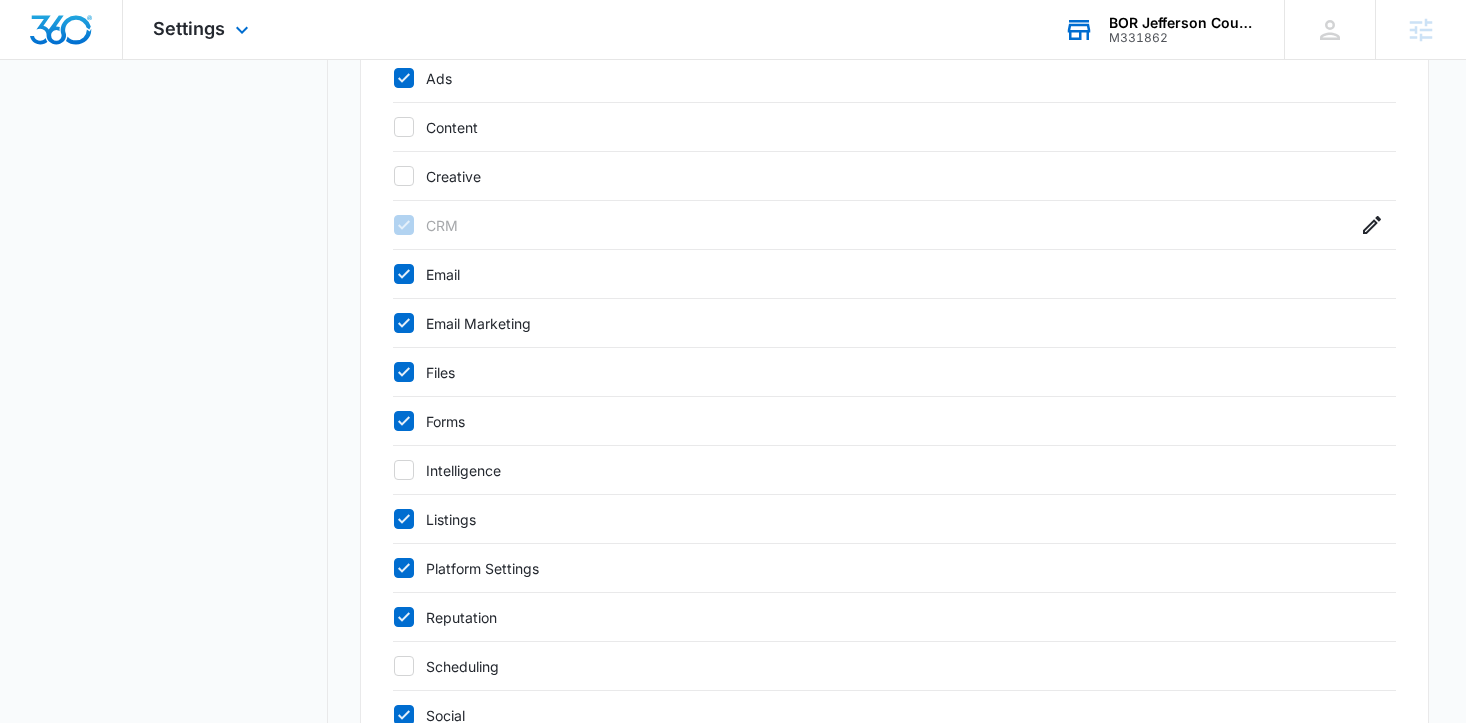 click on "M331862" at bounding box center (1182, 38) 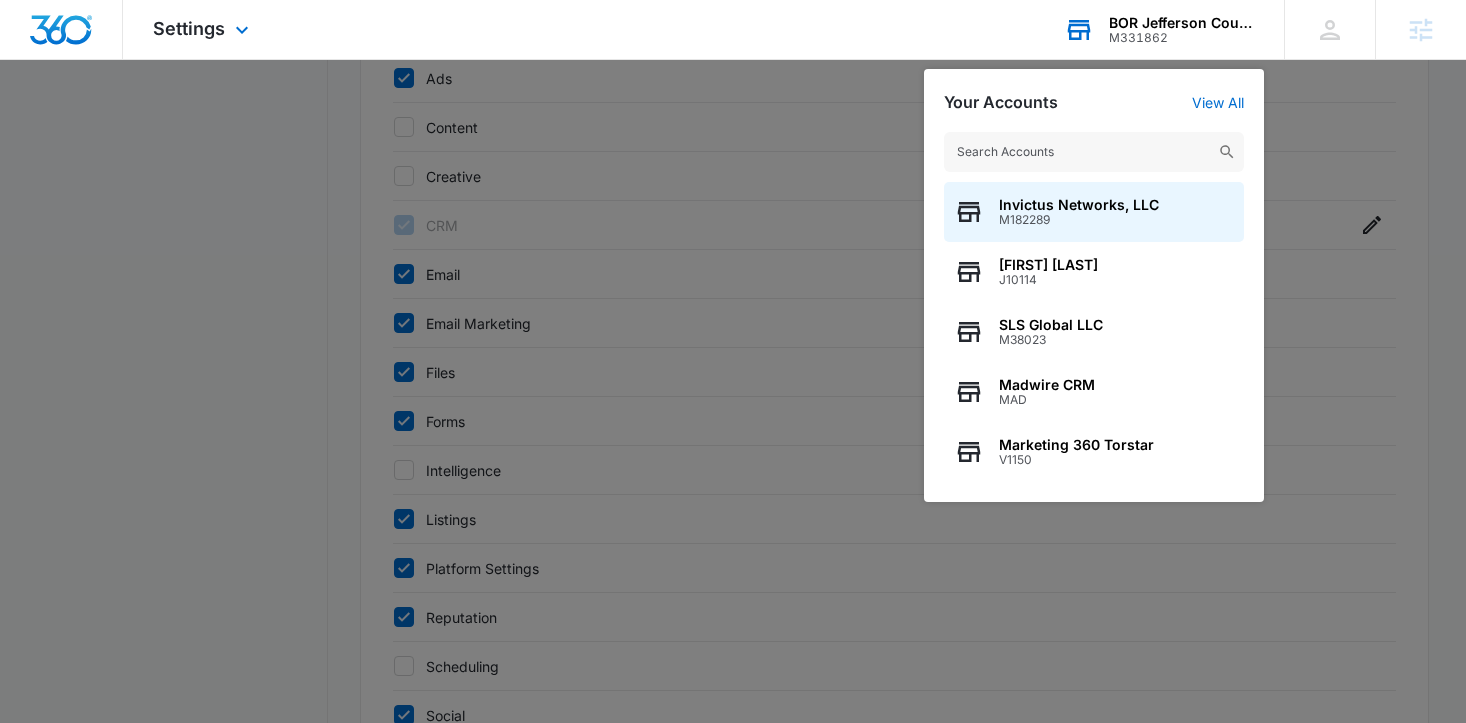 click at bounding box center (1094, 152) 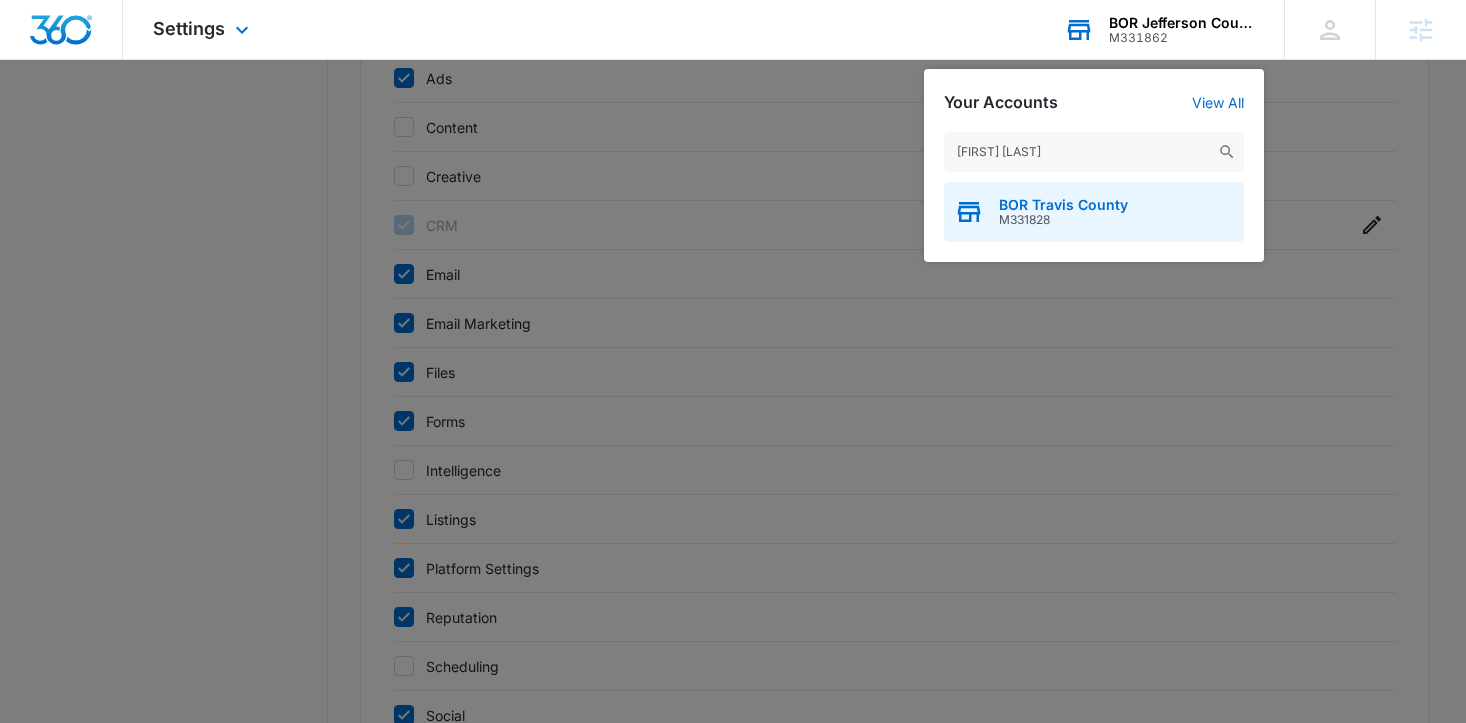 type on "travis count" 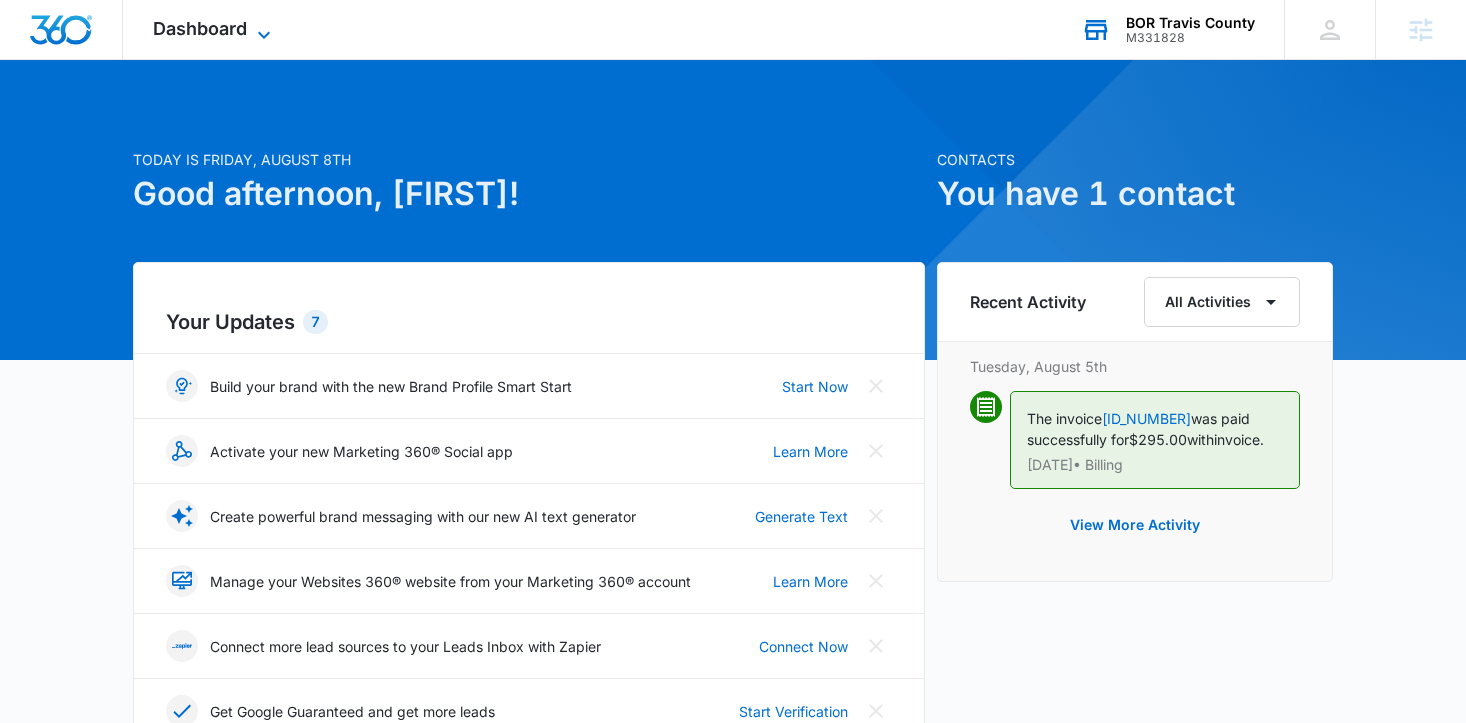 click on "Dashboard" at bounding box center (200, 28) 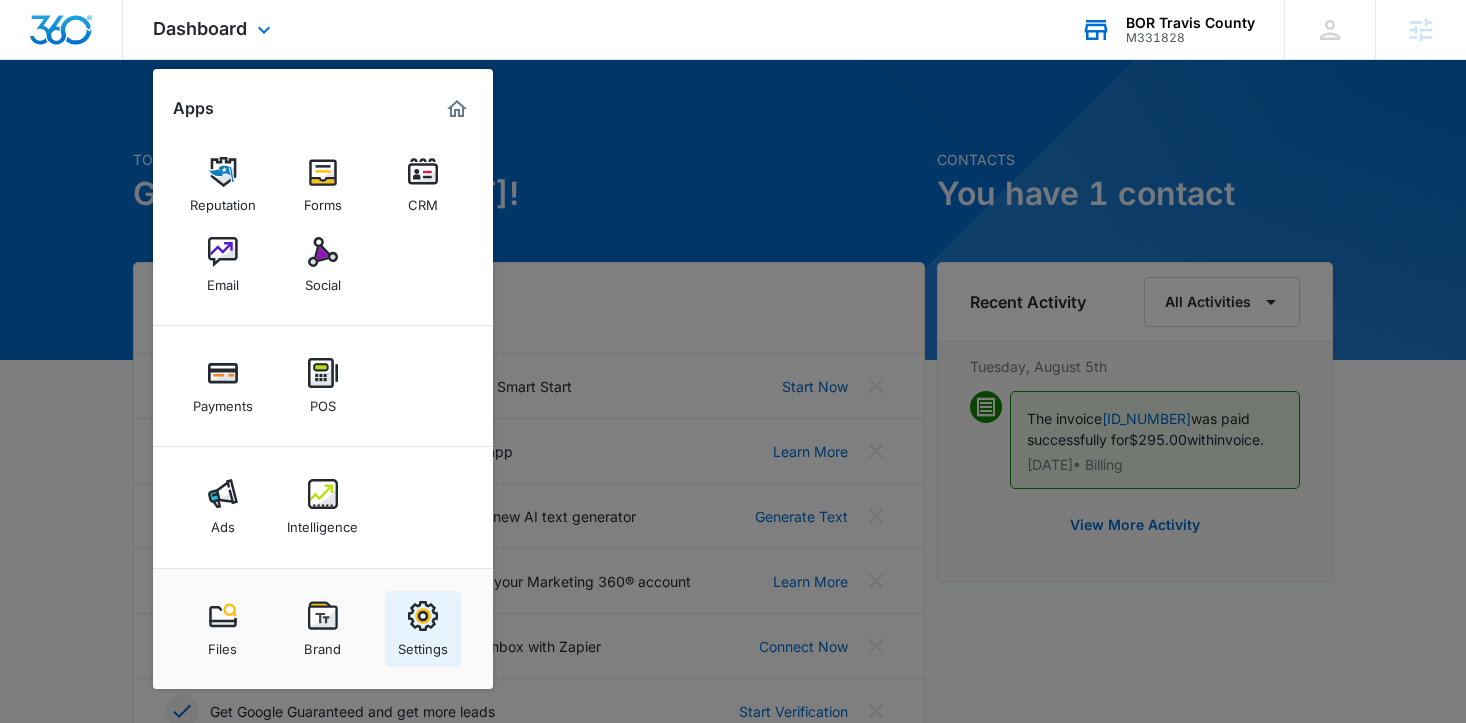 click on "Settings" at bounding box center [423, 644] 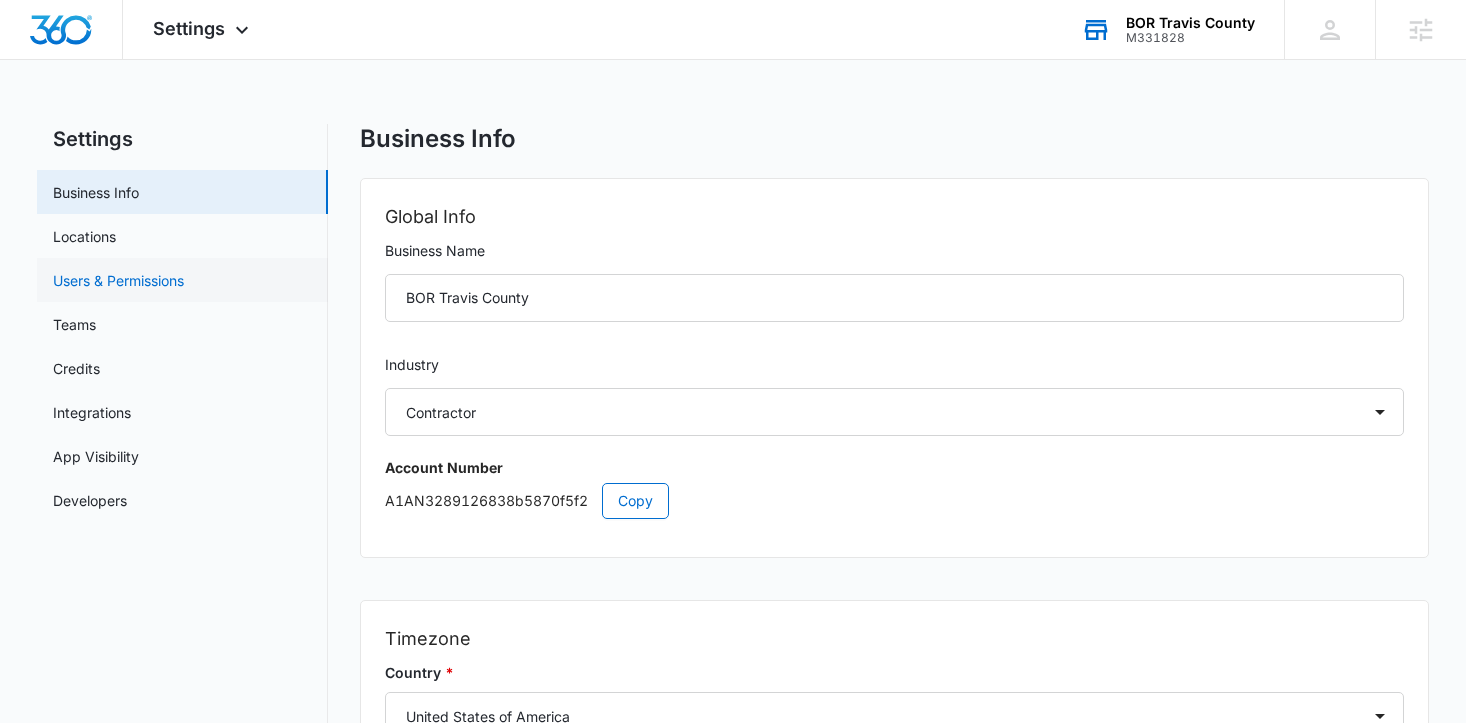 click on "Users & Permissions" at bounding box center [118, 280] 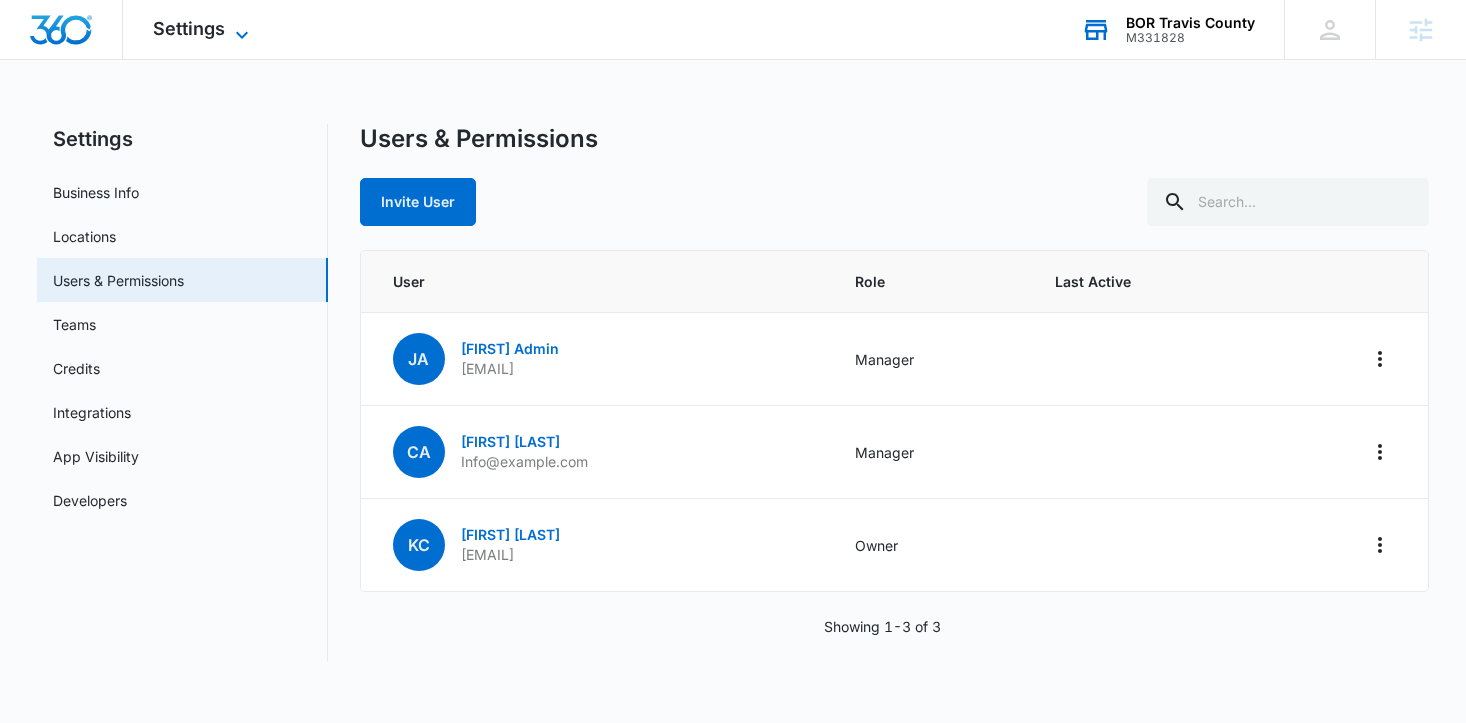 click on "Settings" at bounding box center [189, 28] 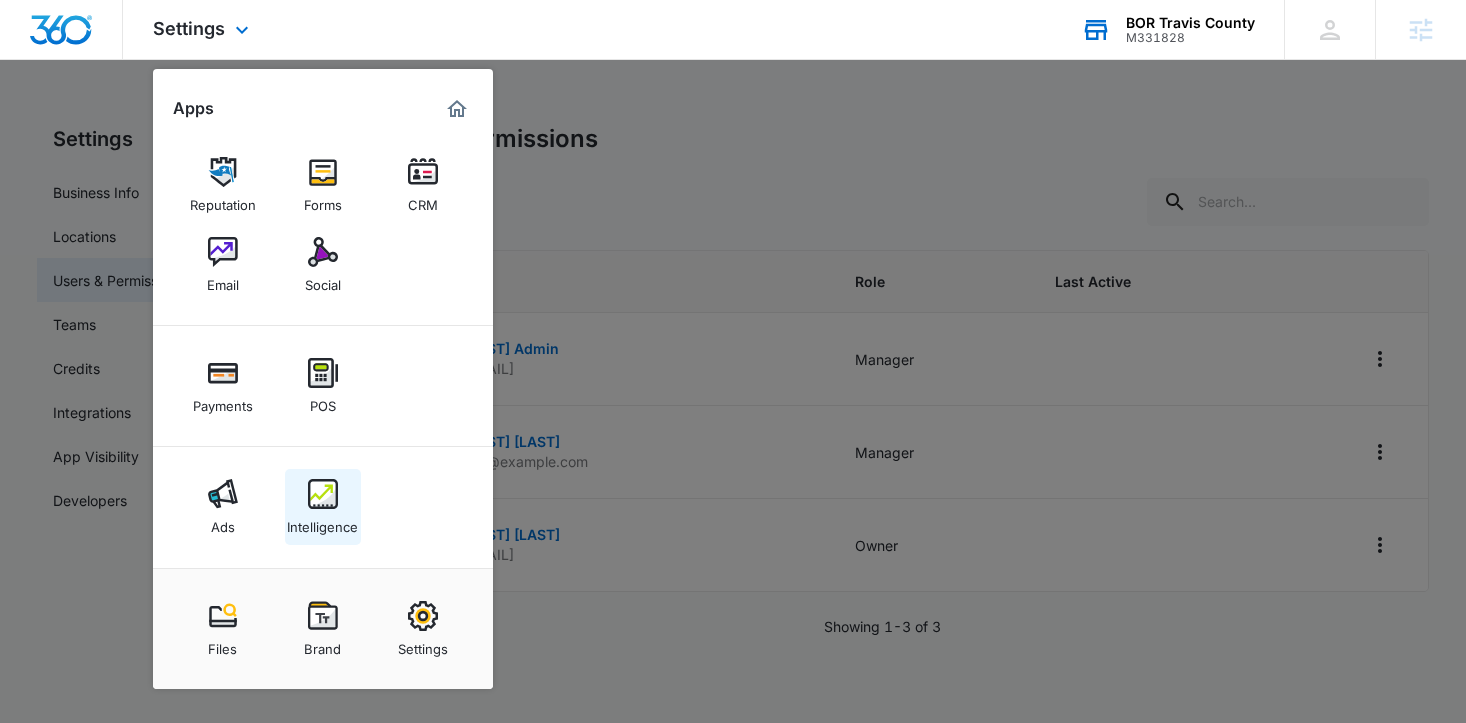click at bounding box center (323, 494) 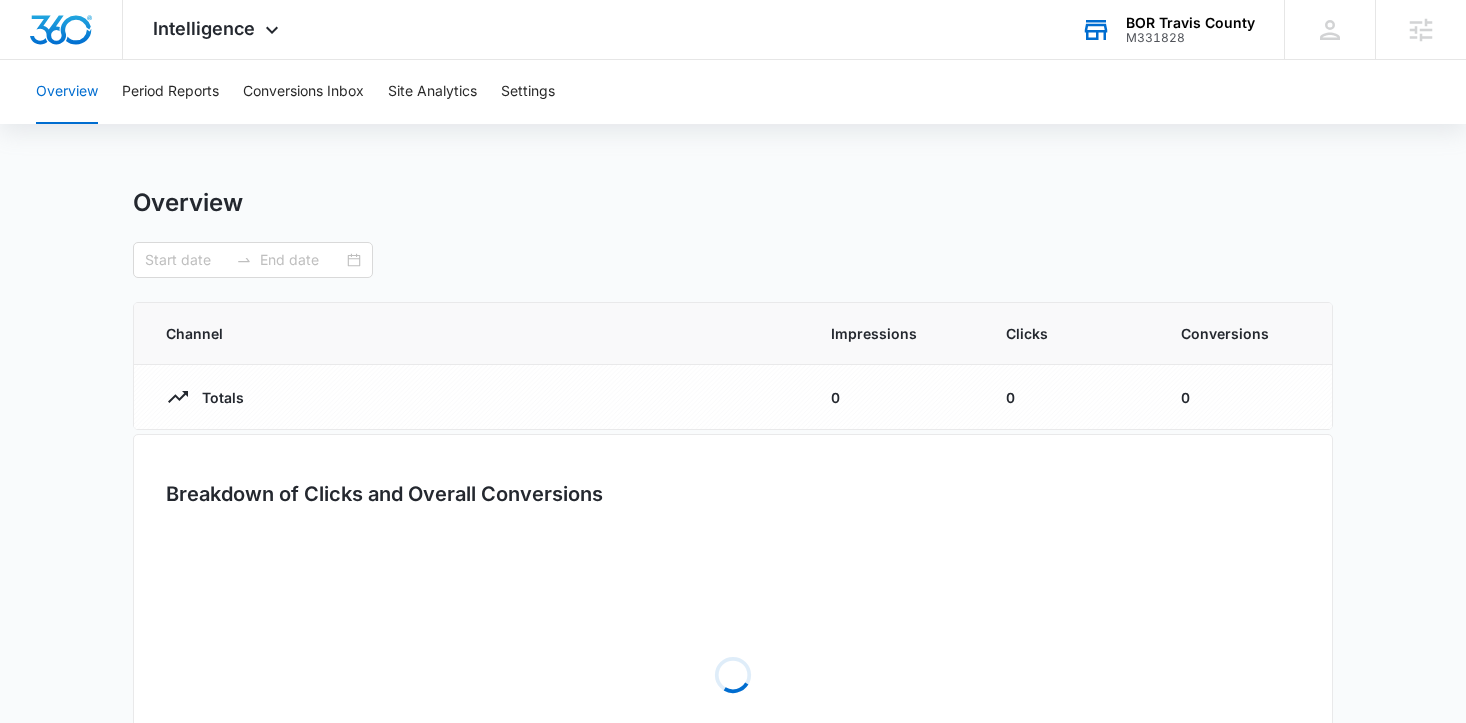 type on "07/08/2025" 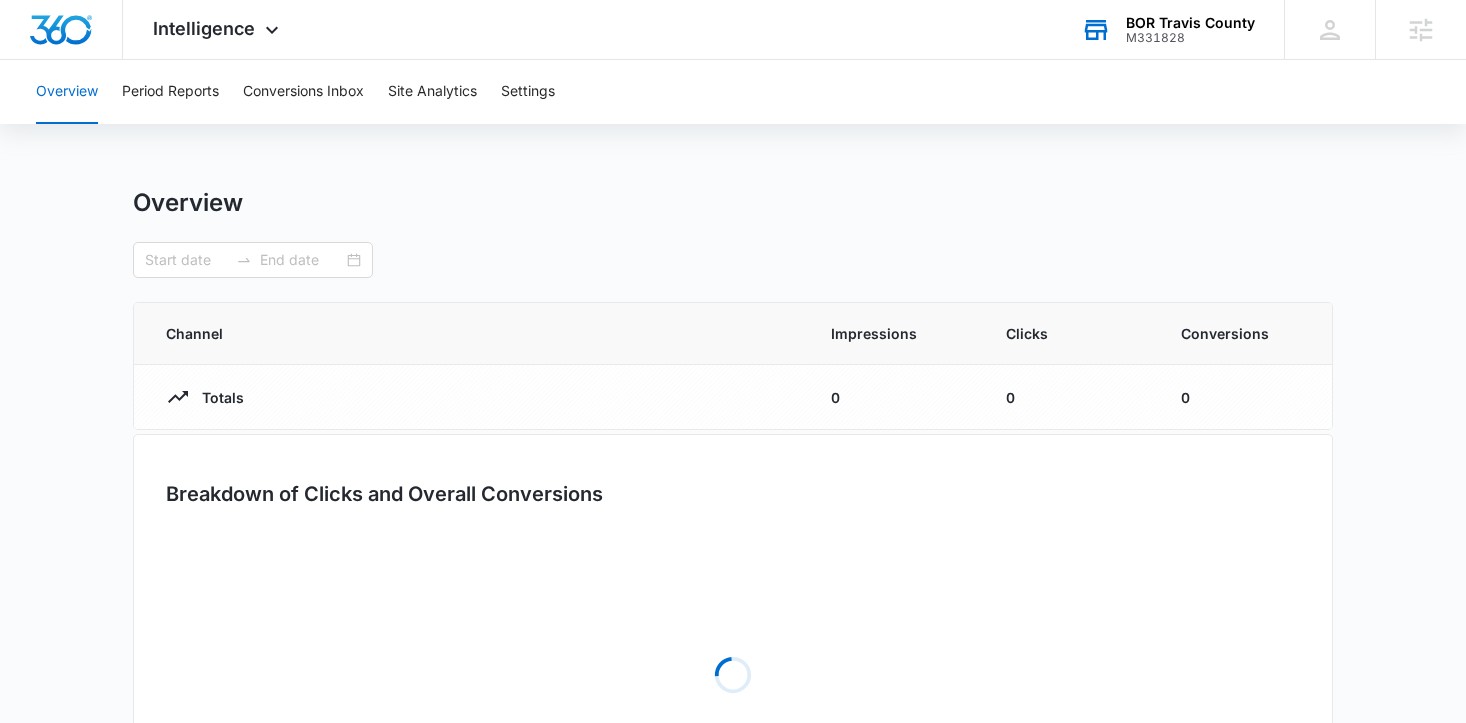 type on "08/07/2025" 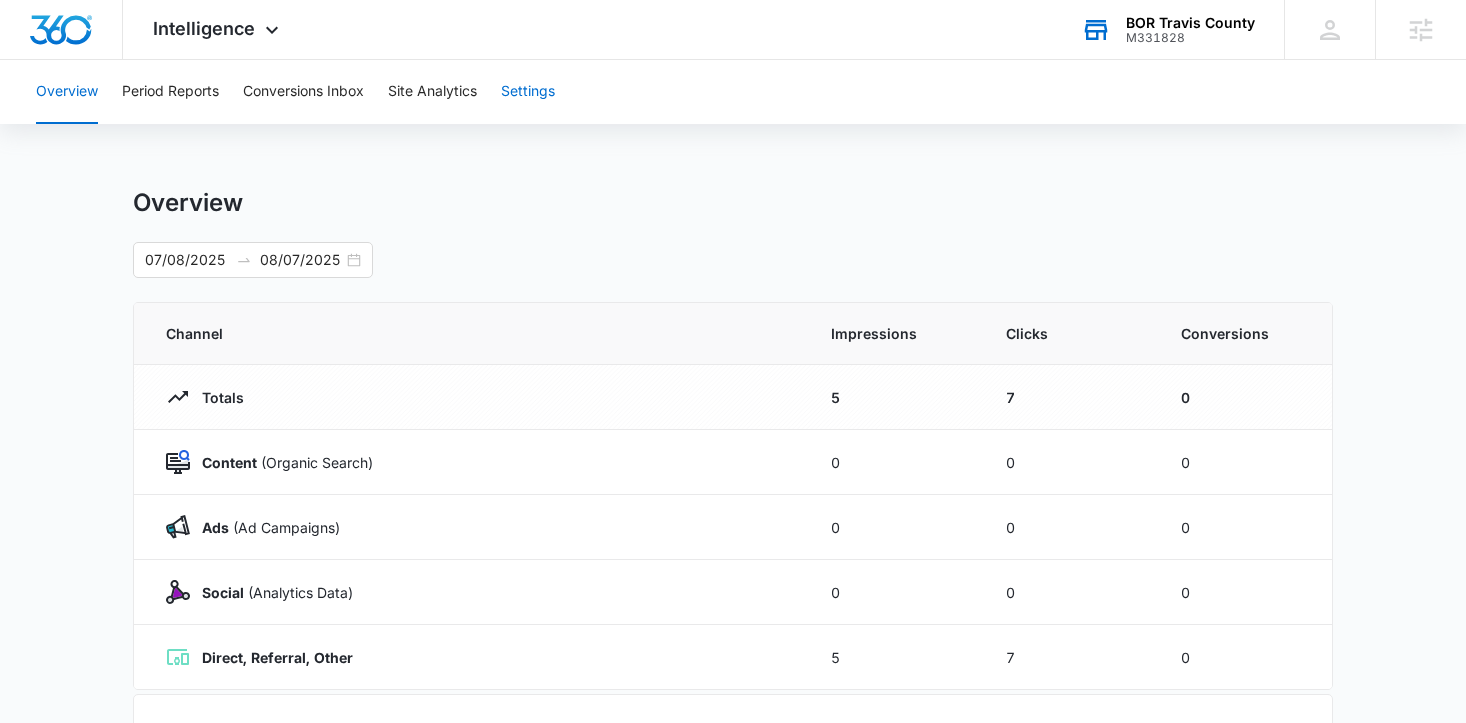click on "Settings" at bounding box center [528, 92] 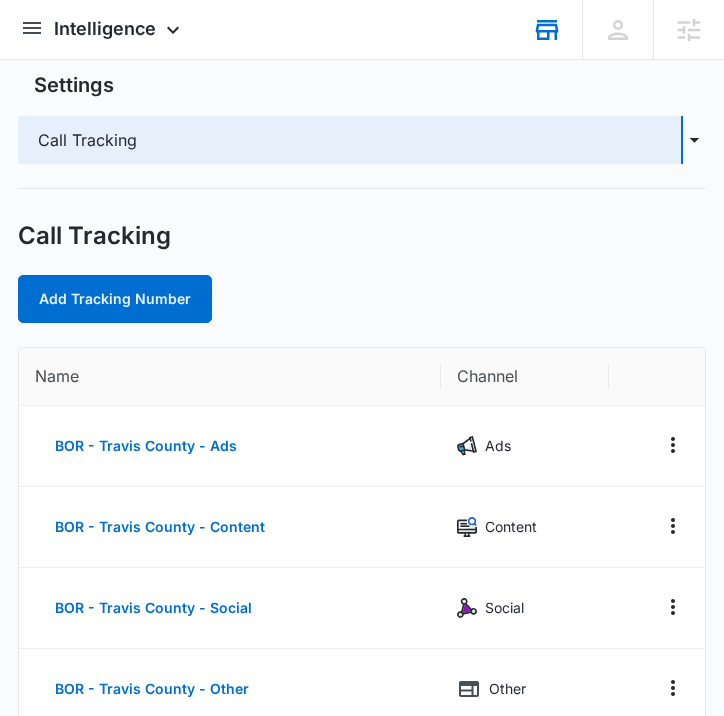 scroll, scrollTop: 12, scrollLeft: 0, axis: vertical 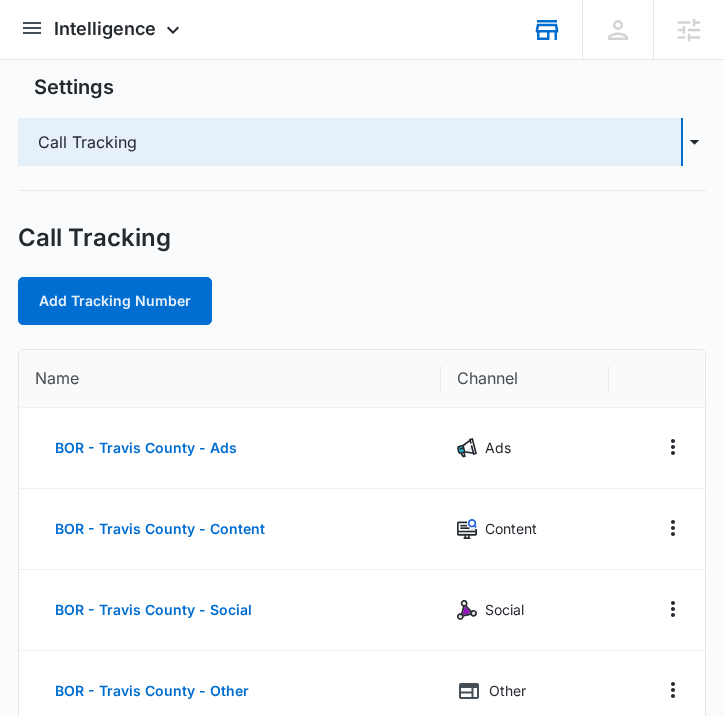 click 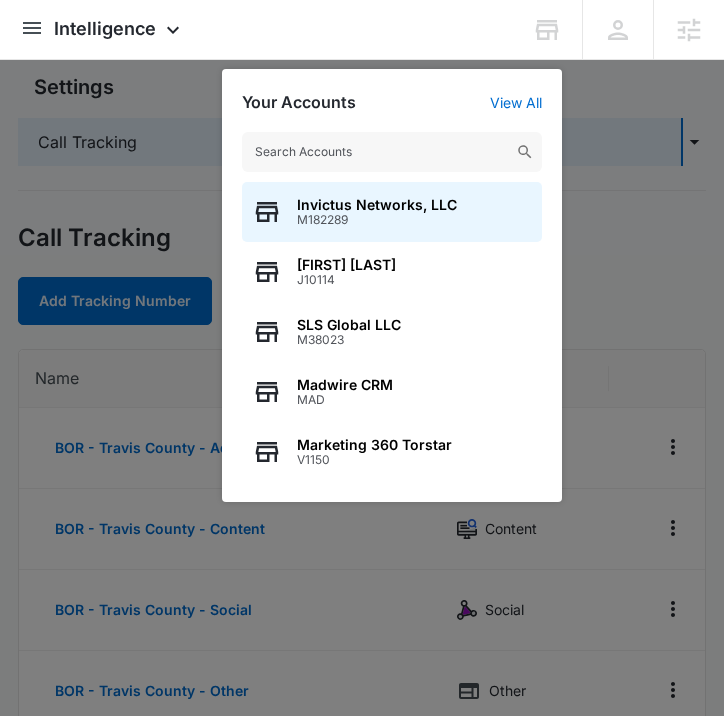 click at bounding box center [362, 358] 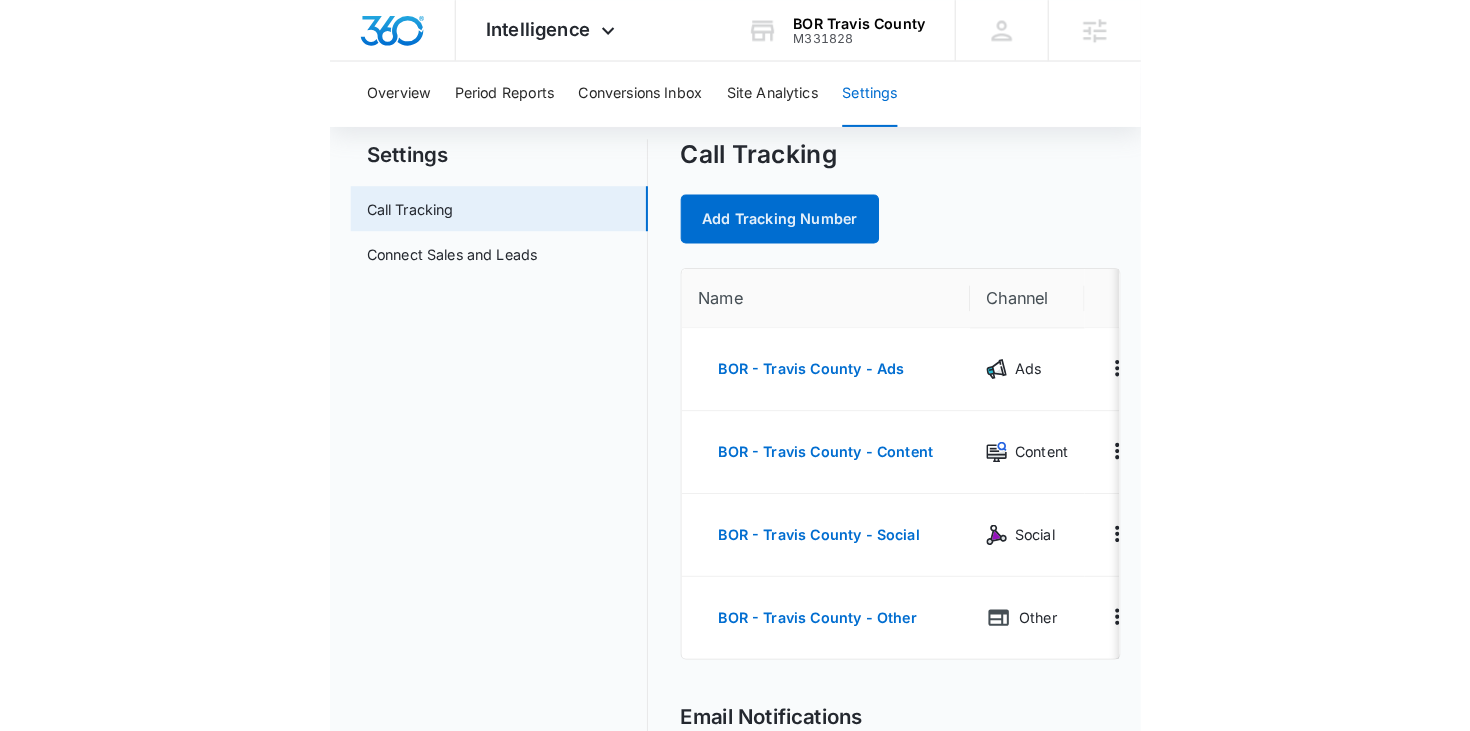 scroll, scrollTop: 0, scrollLeft: 0, axis: both 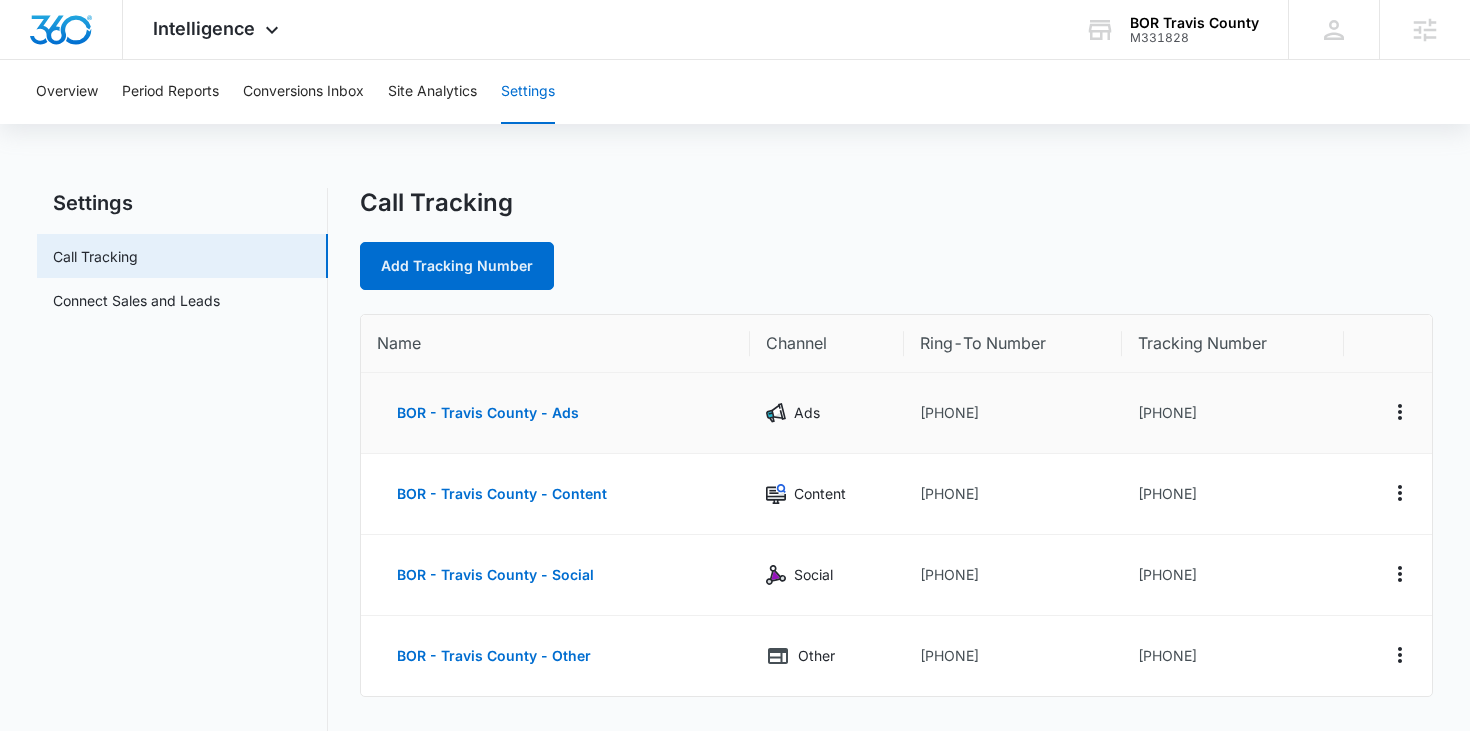 drag, startPoint x: 1154, startPoint y: 412, endPoint x: 1252, endPoint y: 416, distance: 98.0816 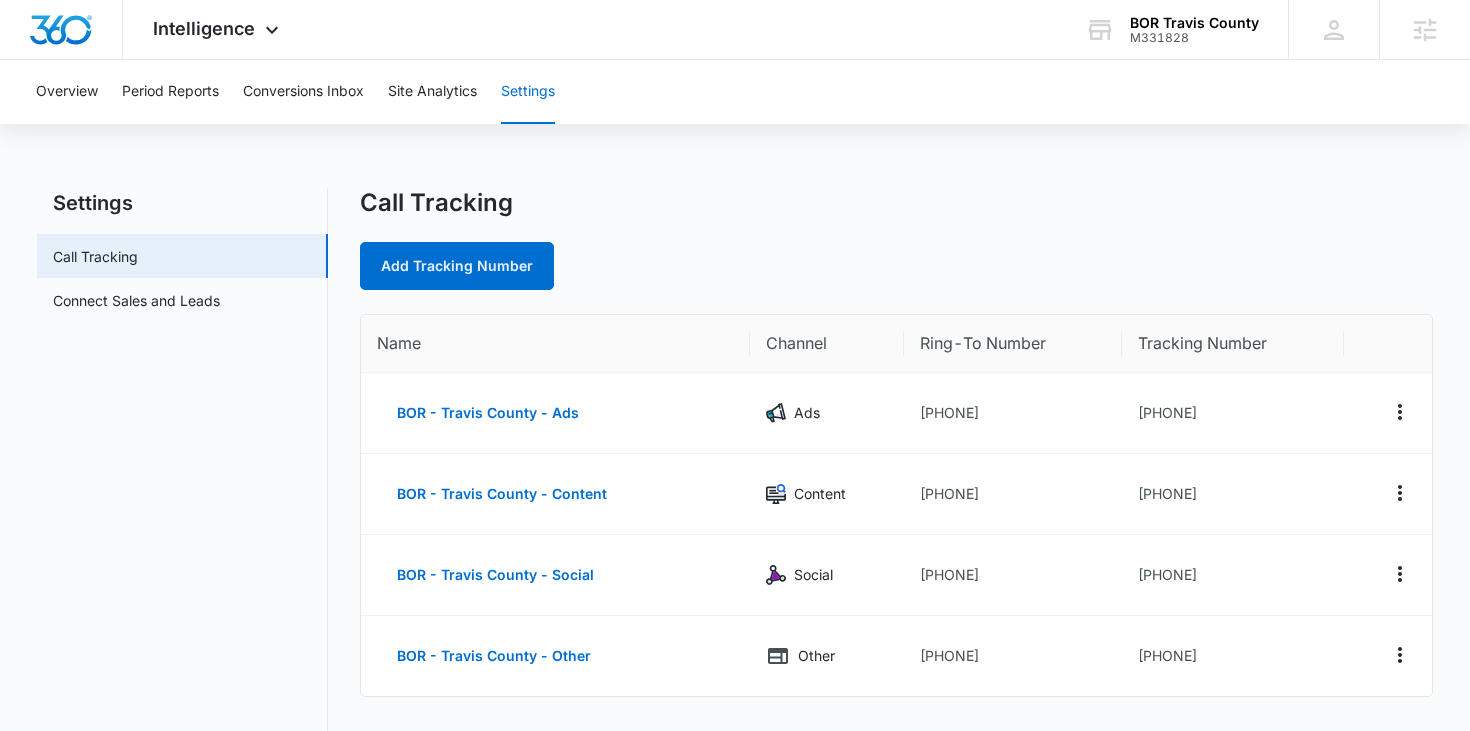 copy on "7372160672" 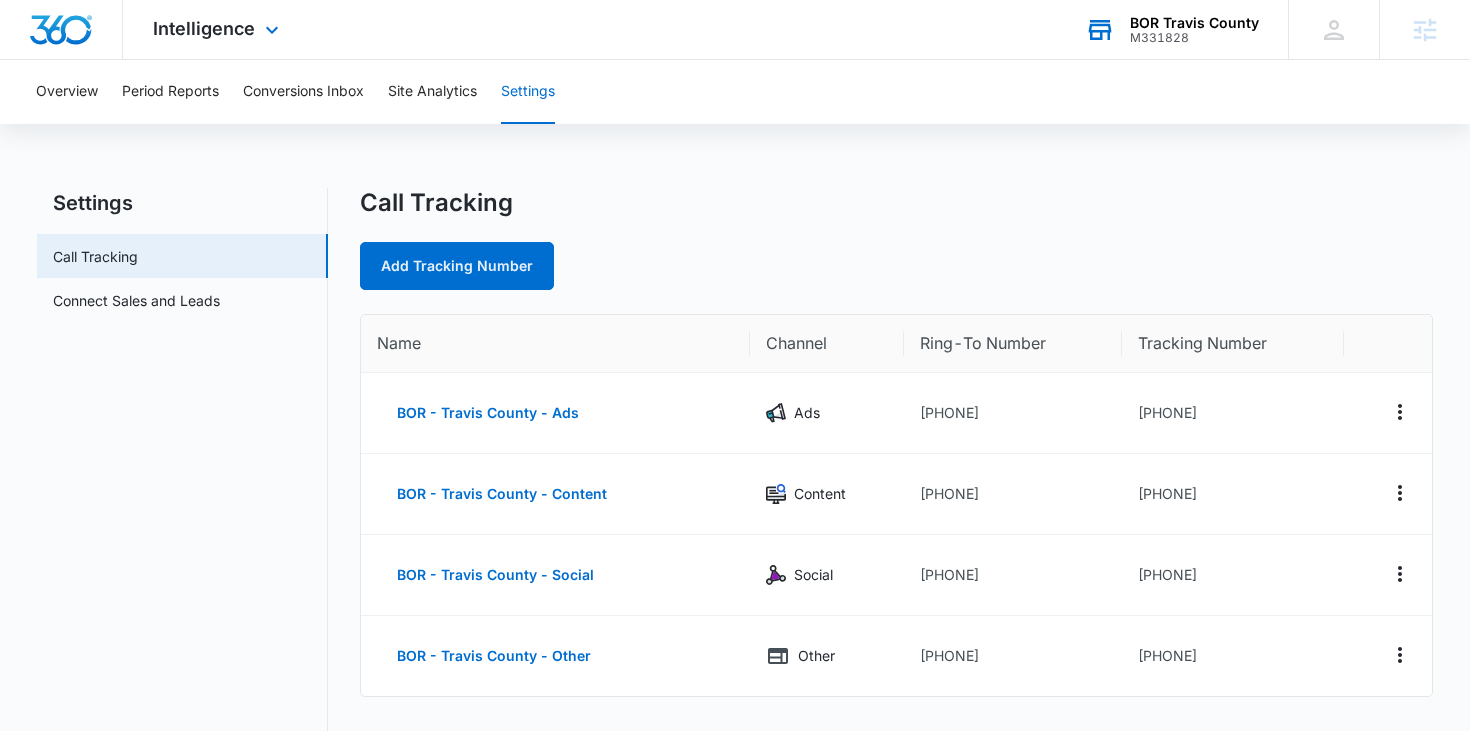 click on "BOR Travis County M331828 Your Accounts View All" at bounding box center [1171, 29] 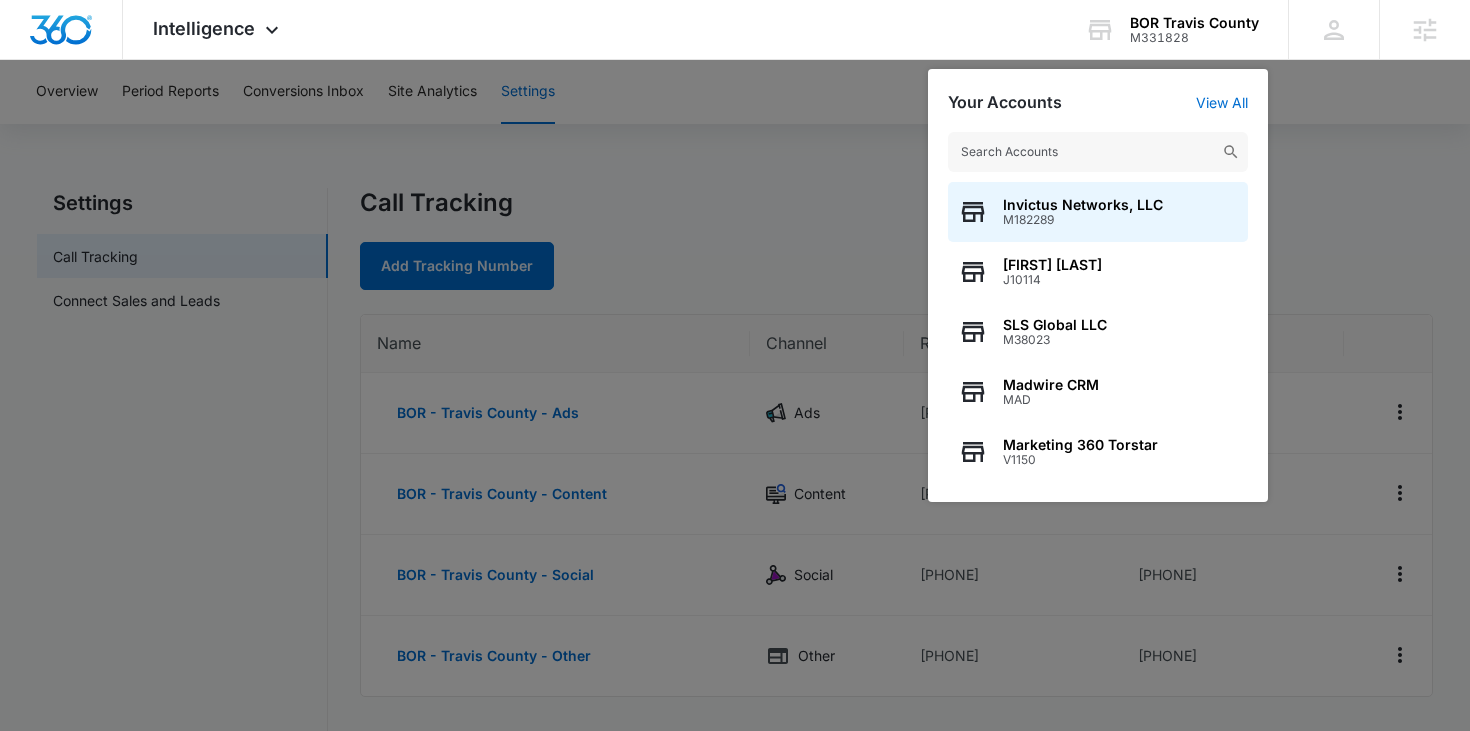 click at bounding box center [1098, 152] 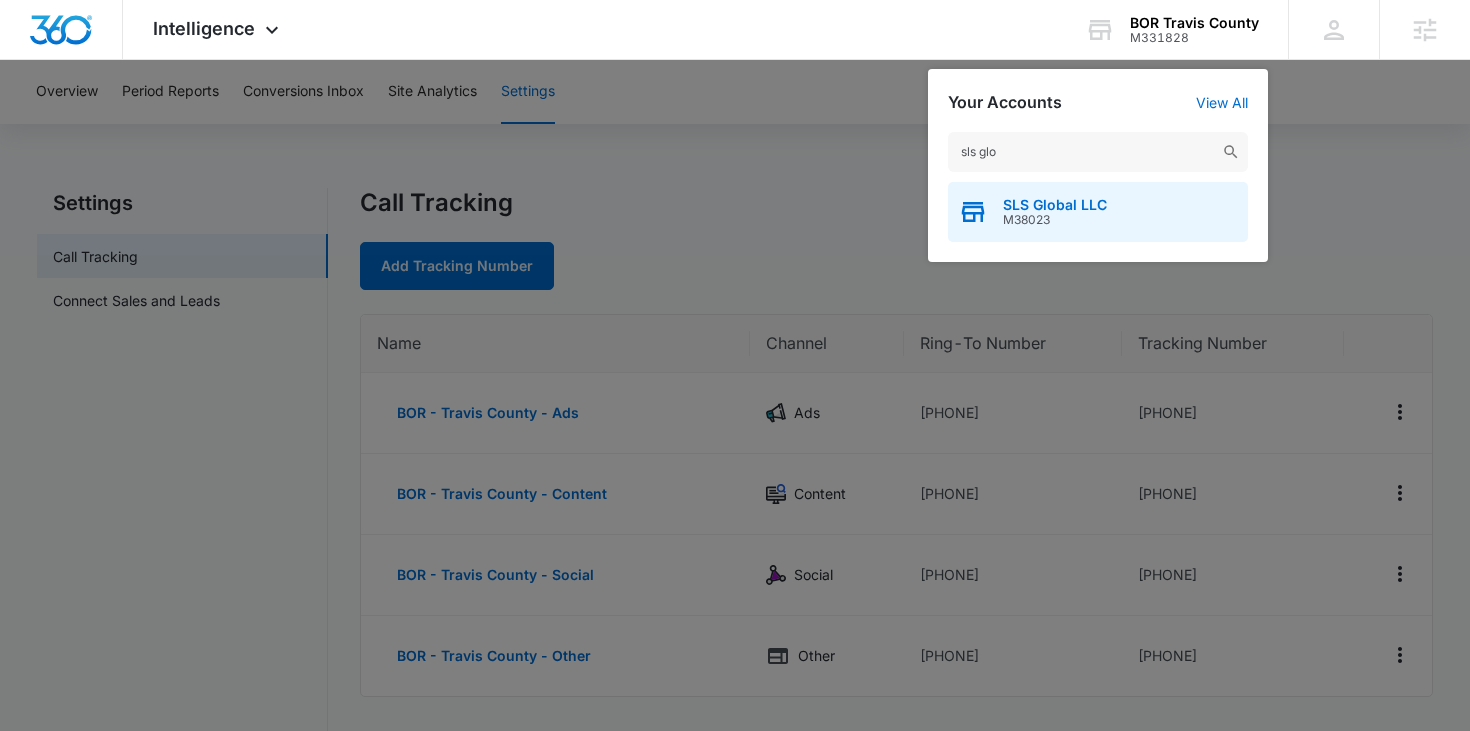 type on "sls glo" 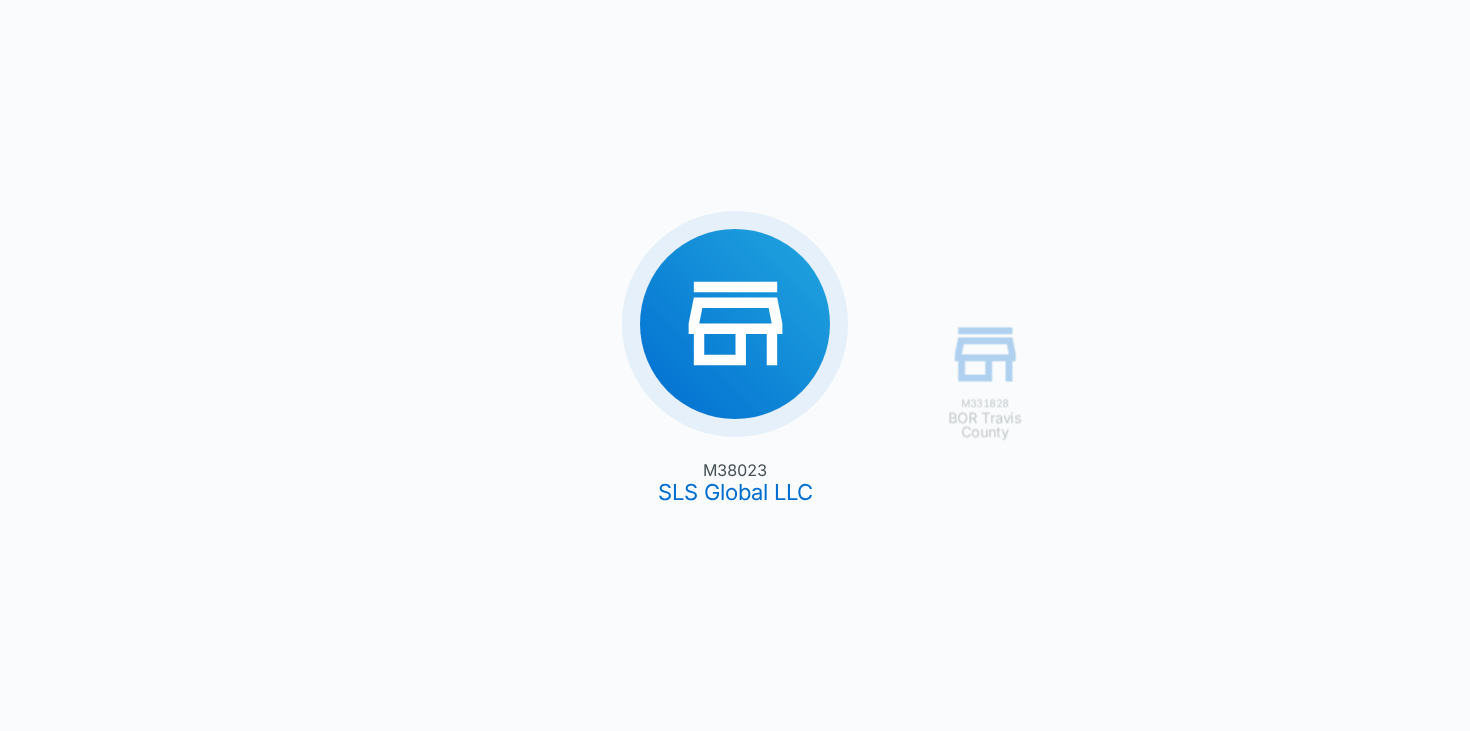 type on "05/30/2025" 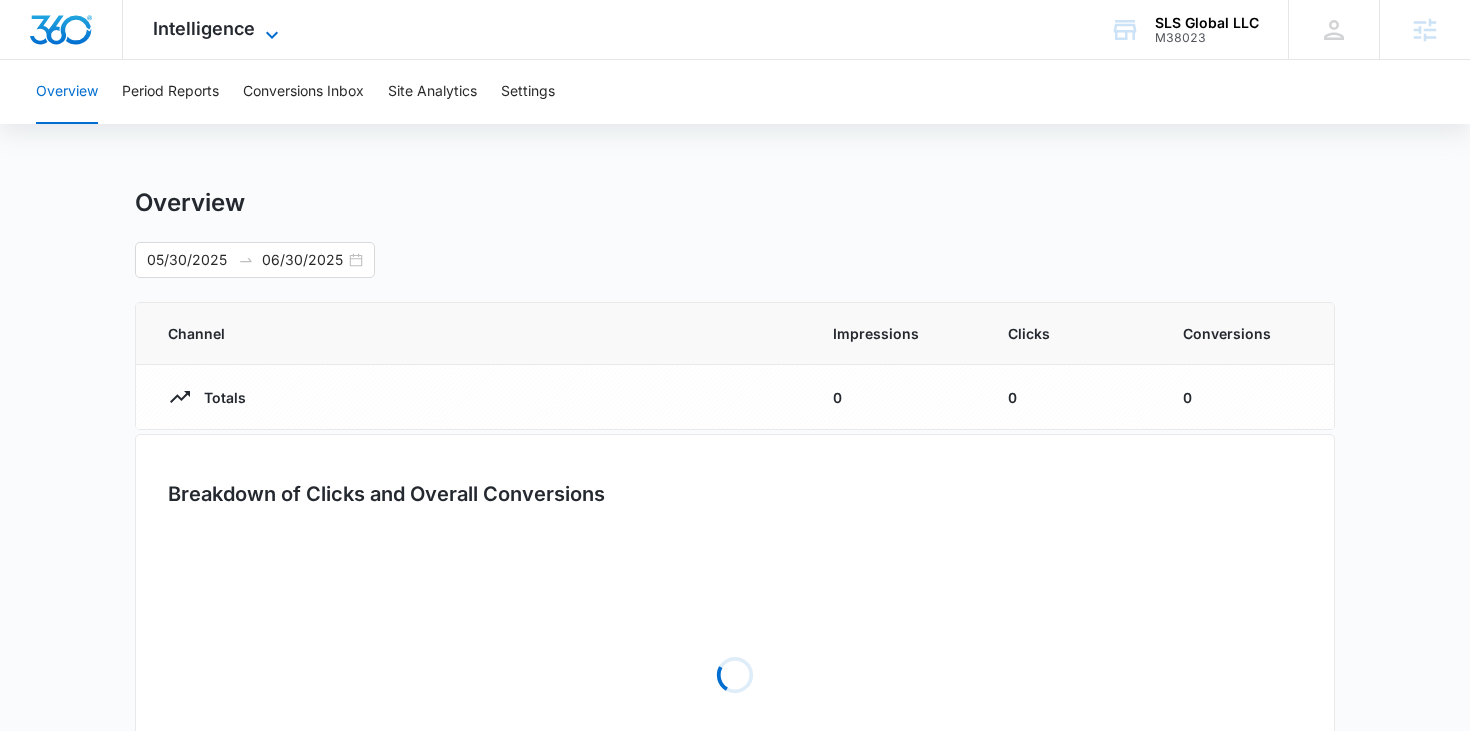 click on "Intelligence" at bounding box center (204, 28) 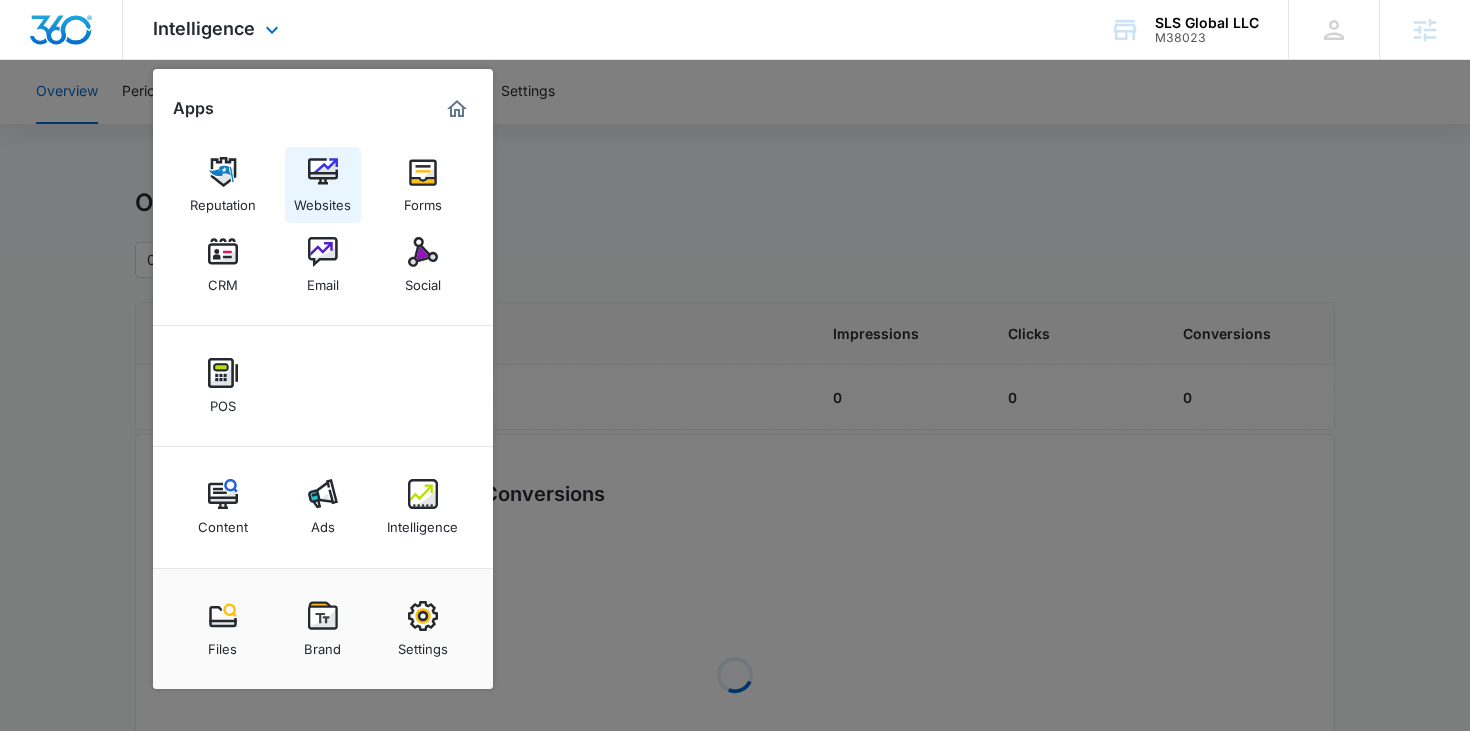 click at bounding box center [323, 172] 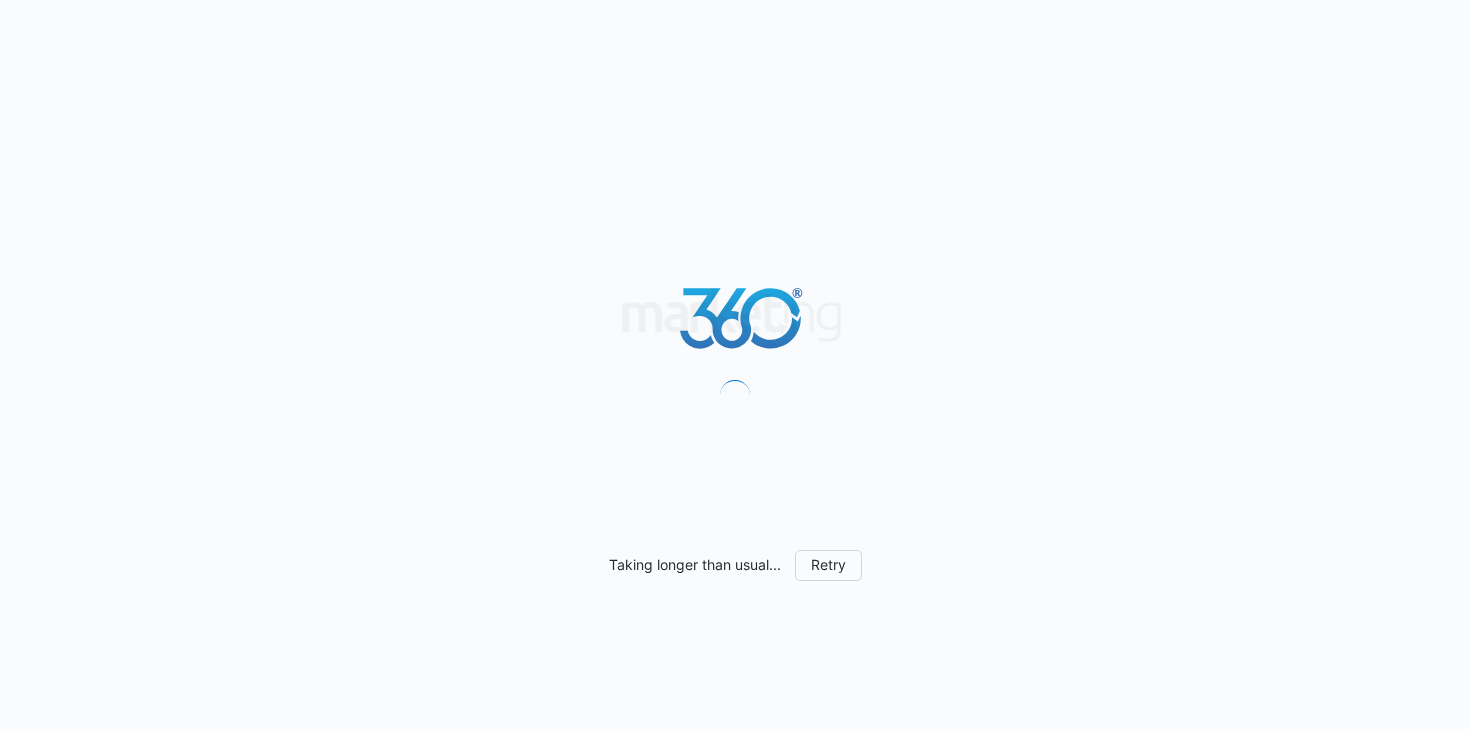 scroll, scrollTop: 0, scrollLeft: 0, axis: both 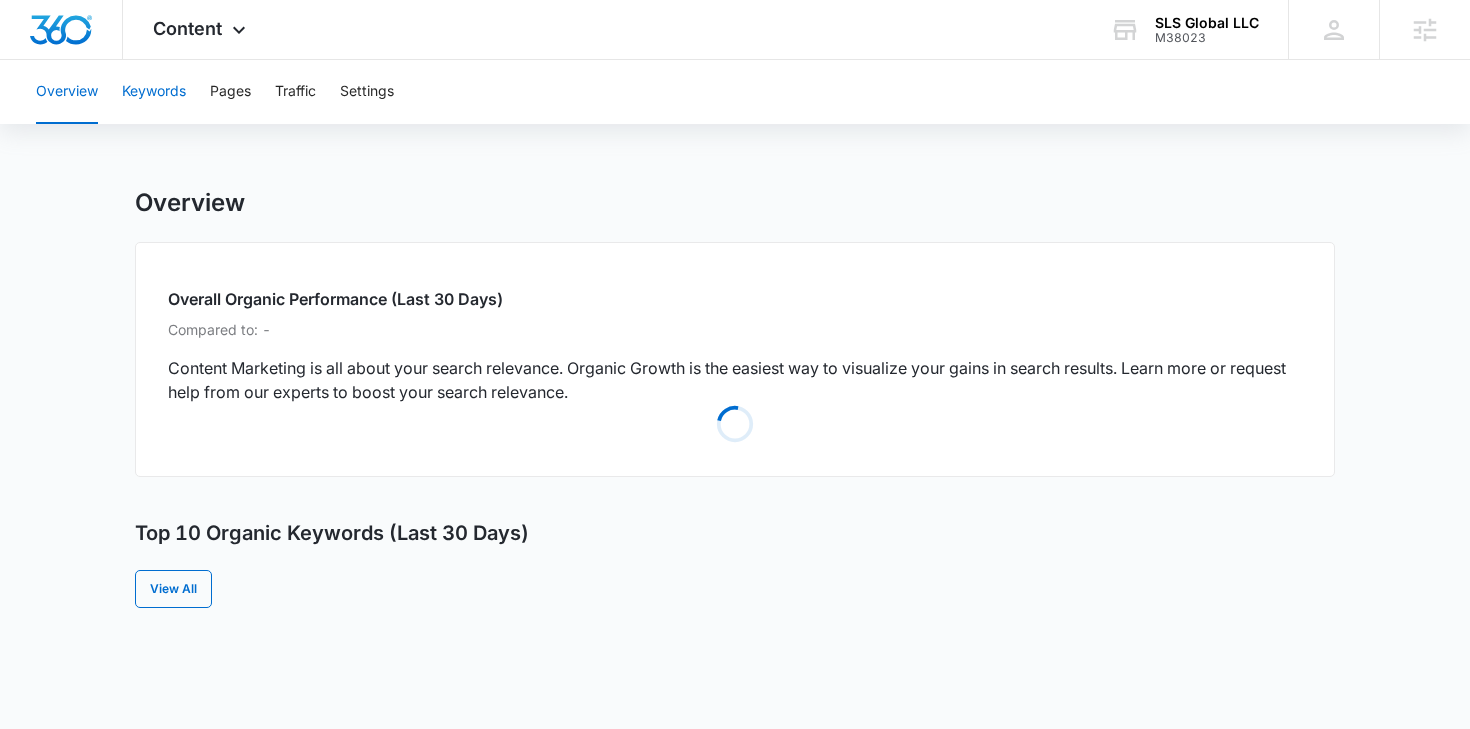 click on "Keywords" at bounding box center [154, 92] 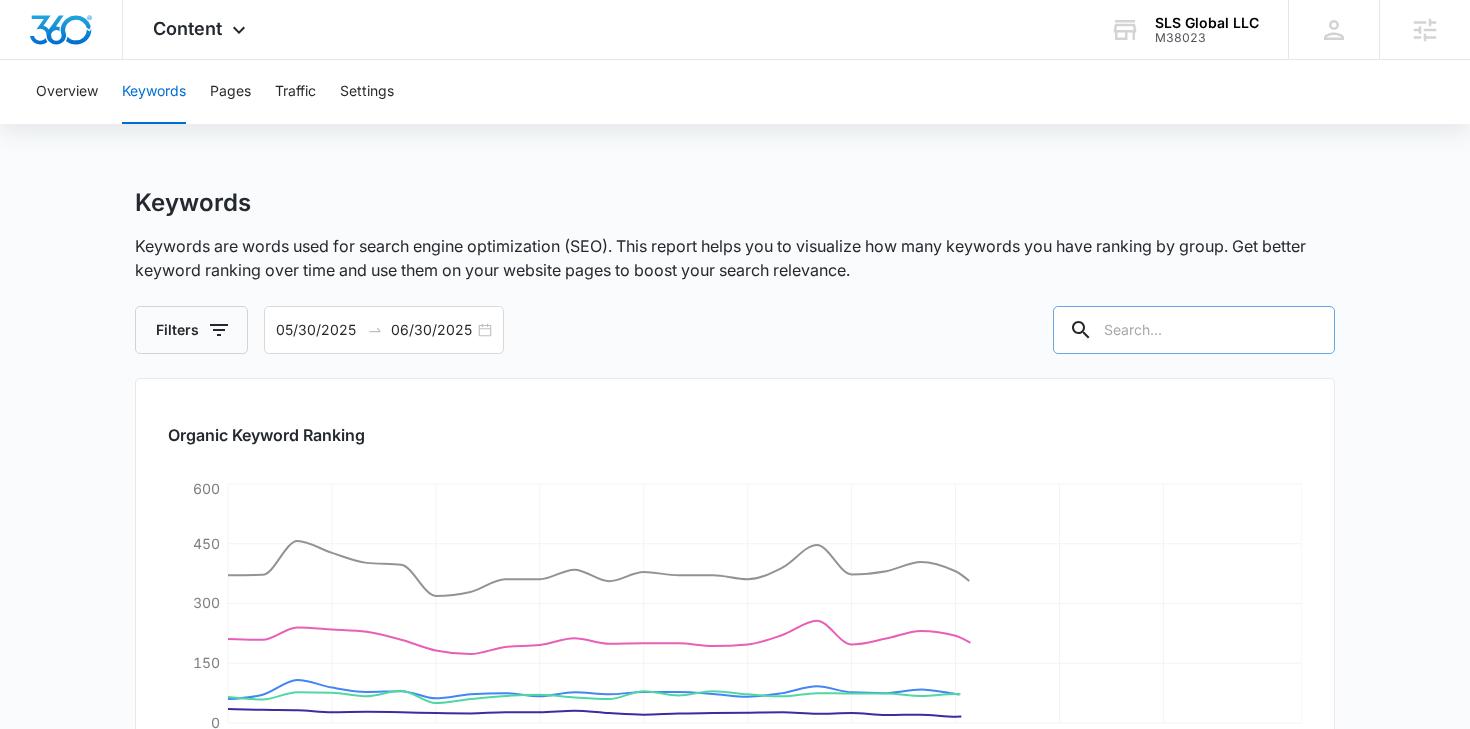 click at bounding box center [1194, 330] 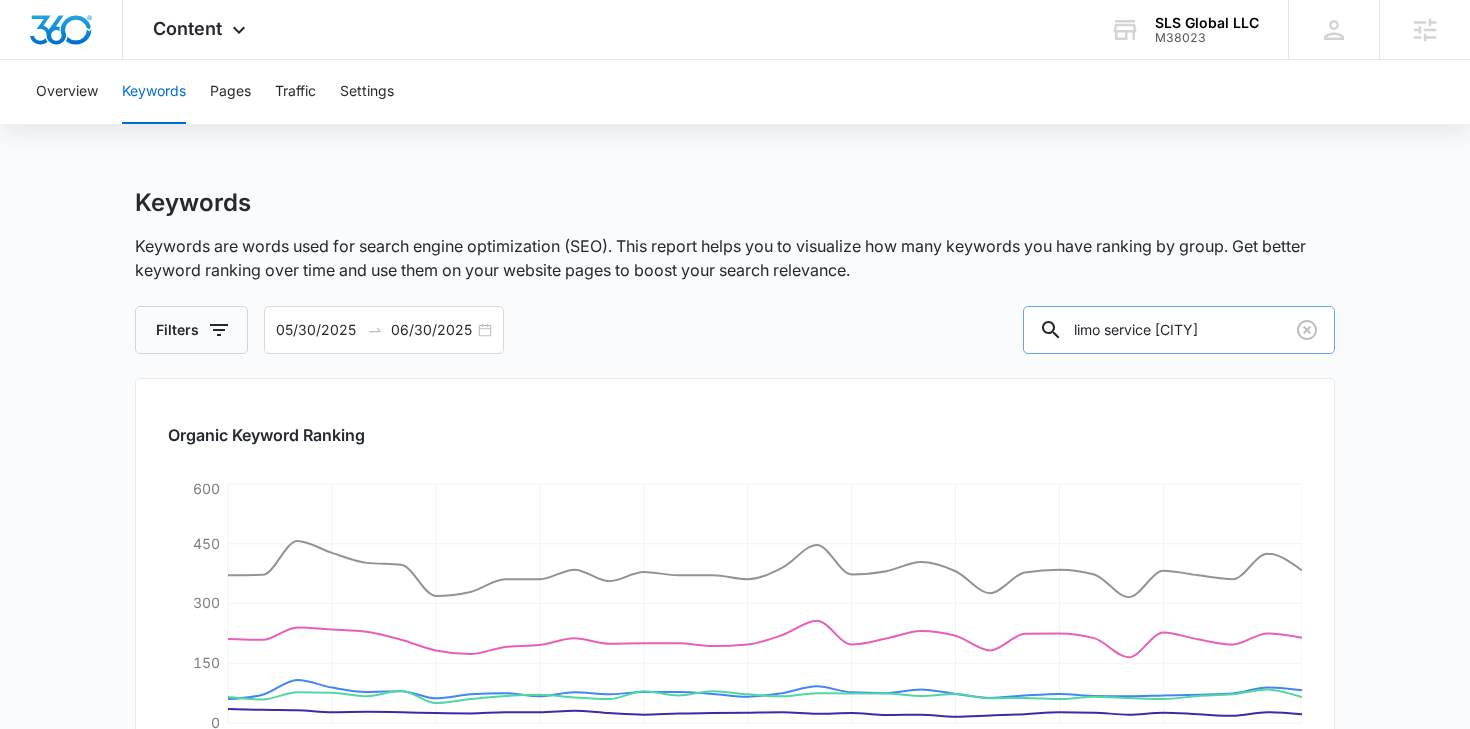 type on "limo service [CITY]" 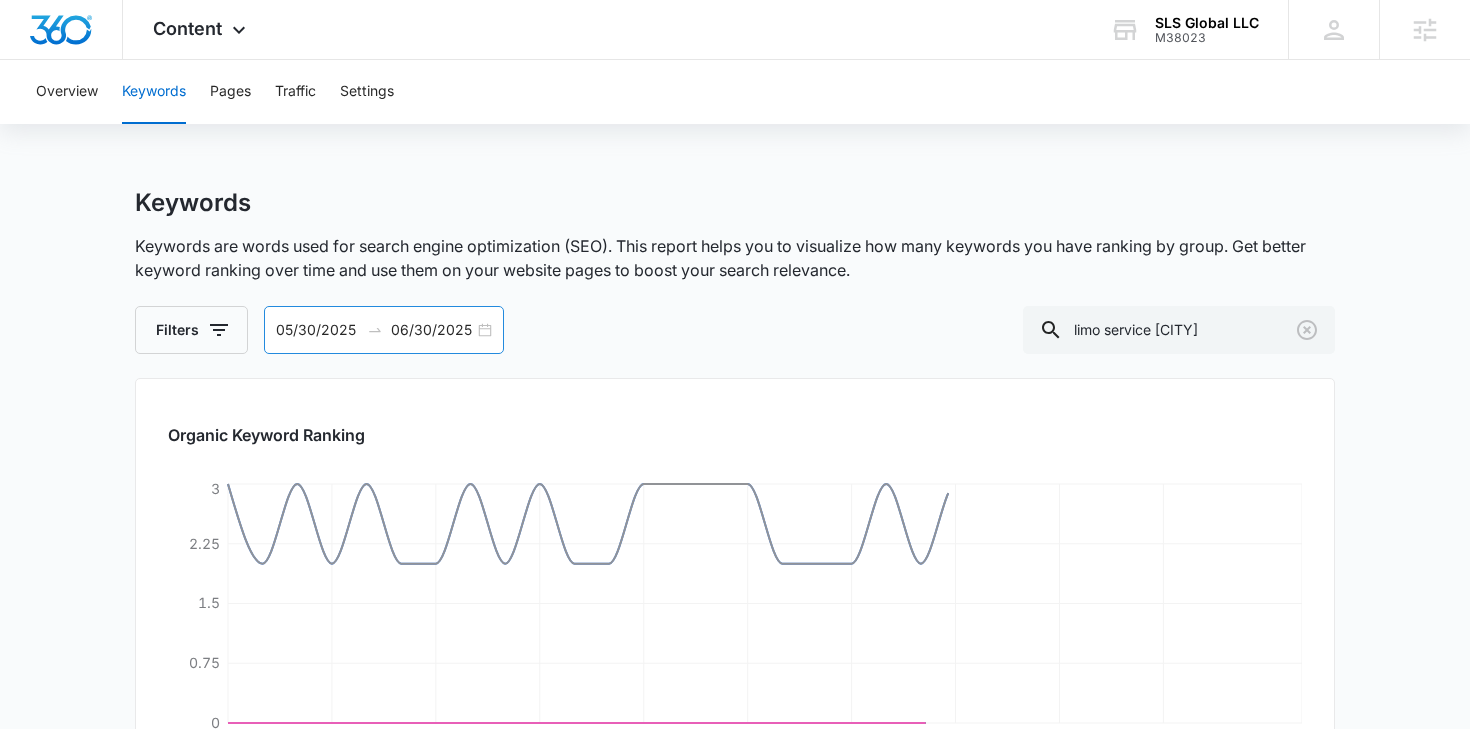 click on "05/30/2025" at bounding box center (317, 330) 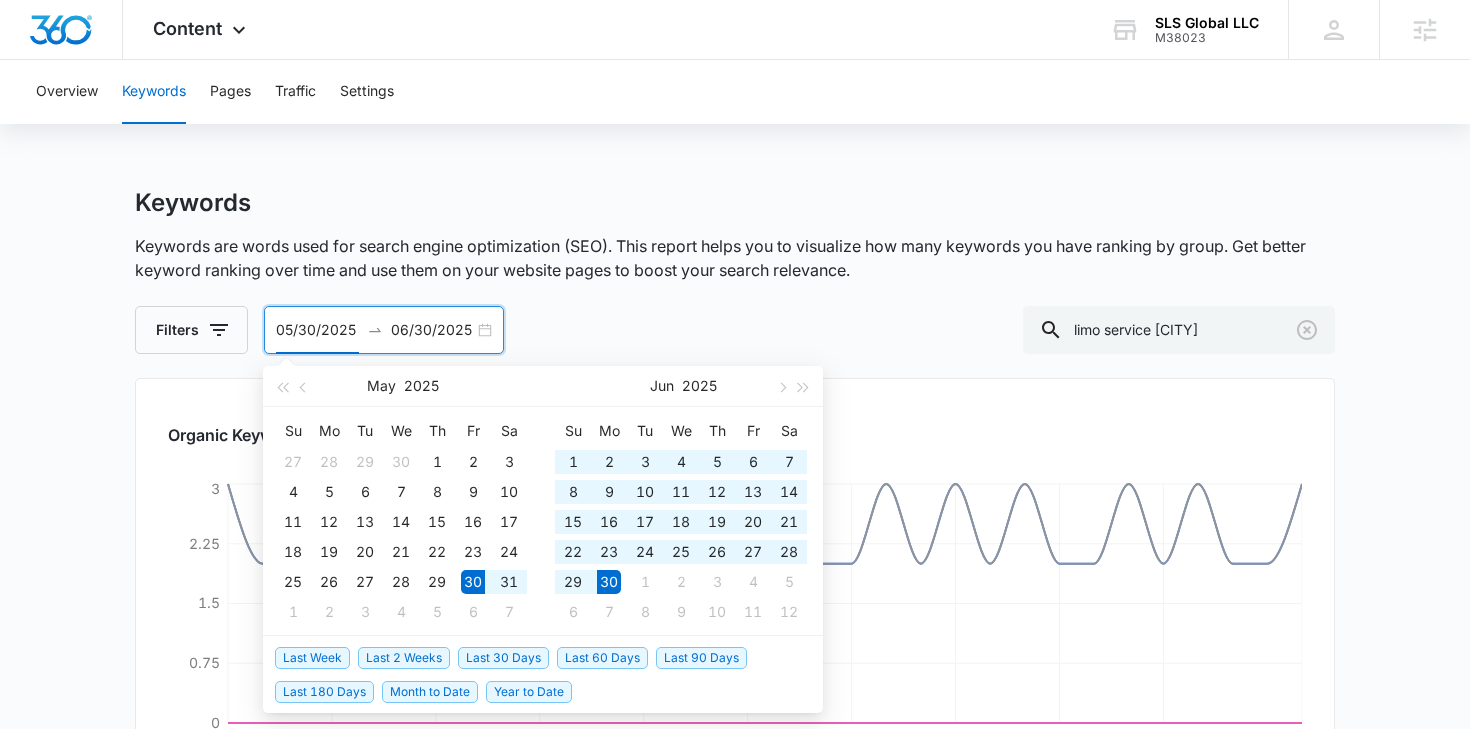 click on "06/30/2025" at bounding box center (432, 330) 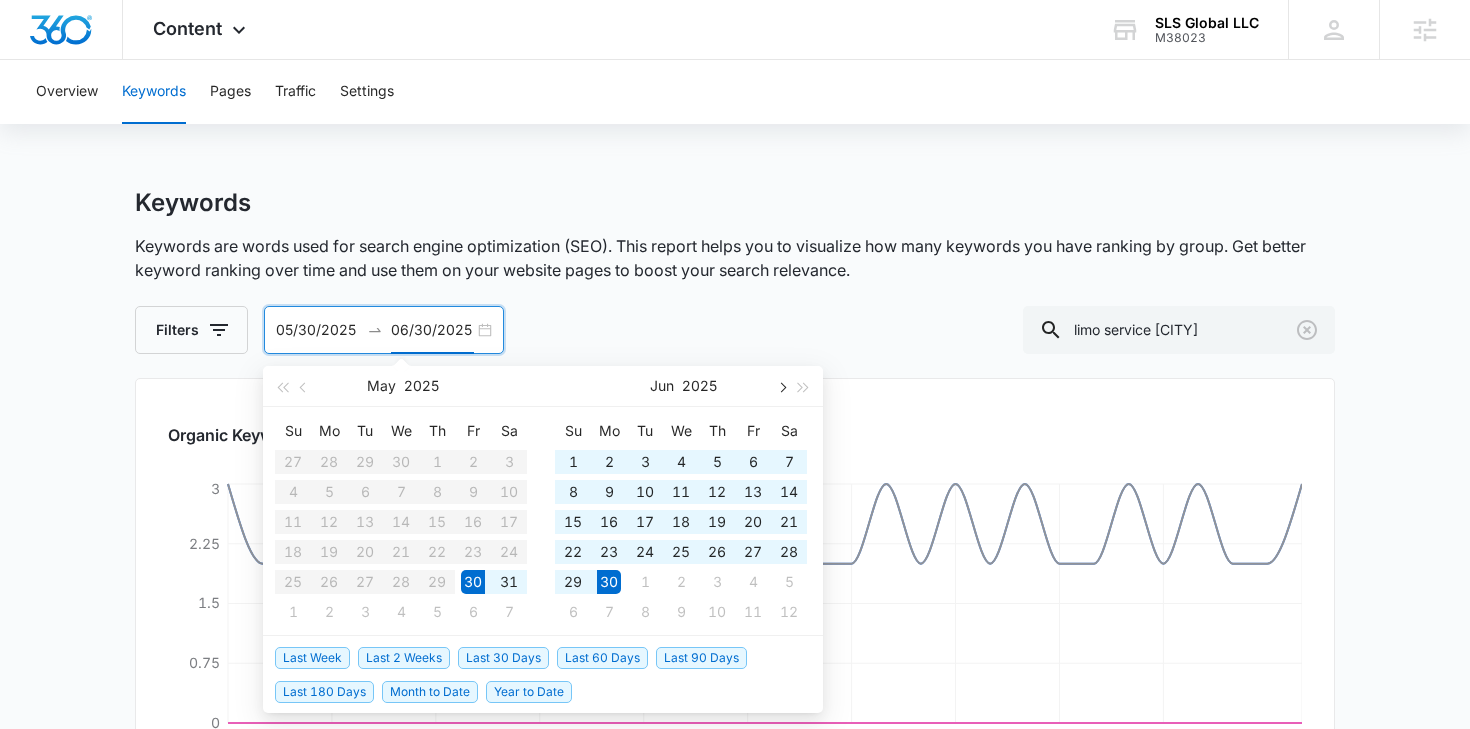 click at bounding box center (781, 387) 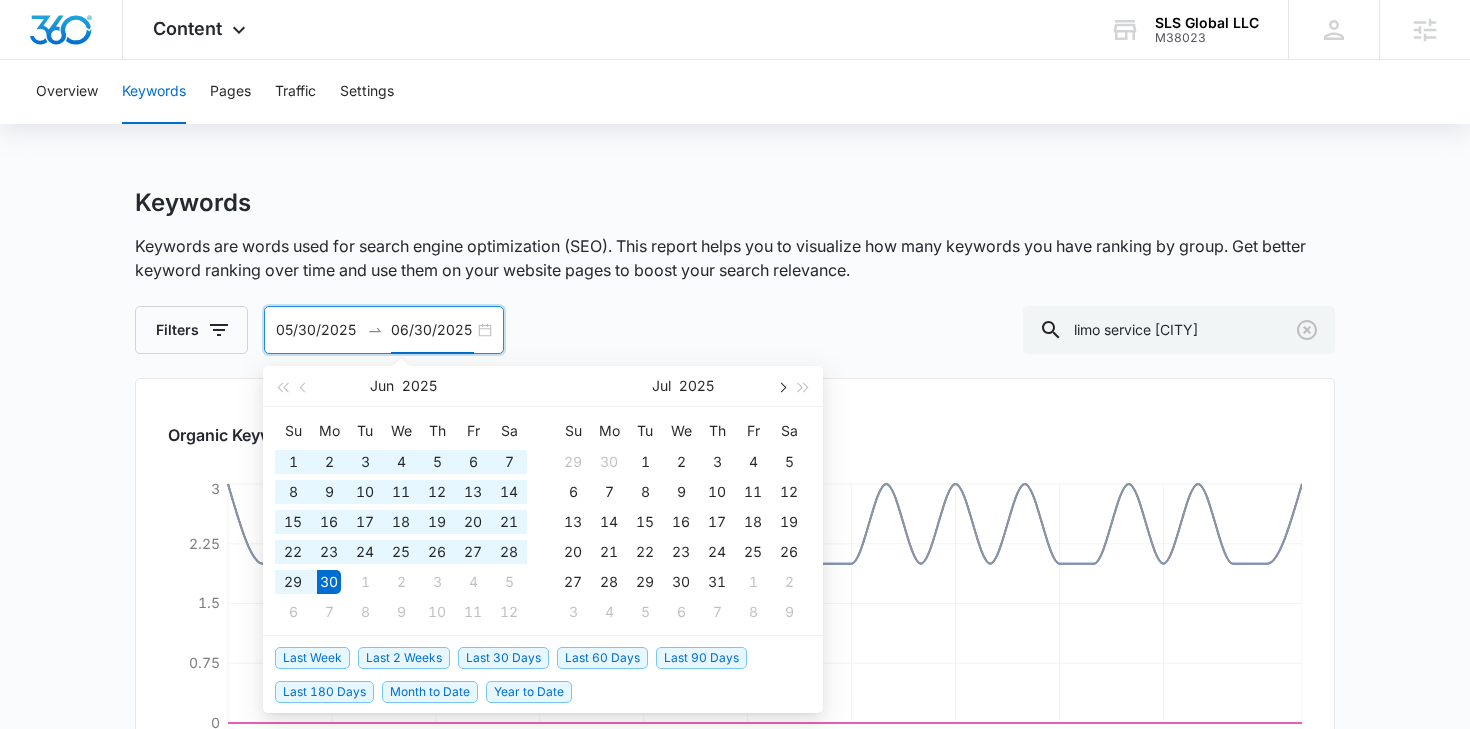 click at bounding box center [781, 387] 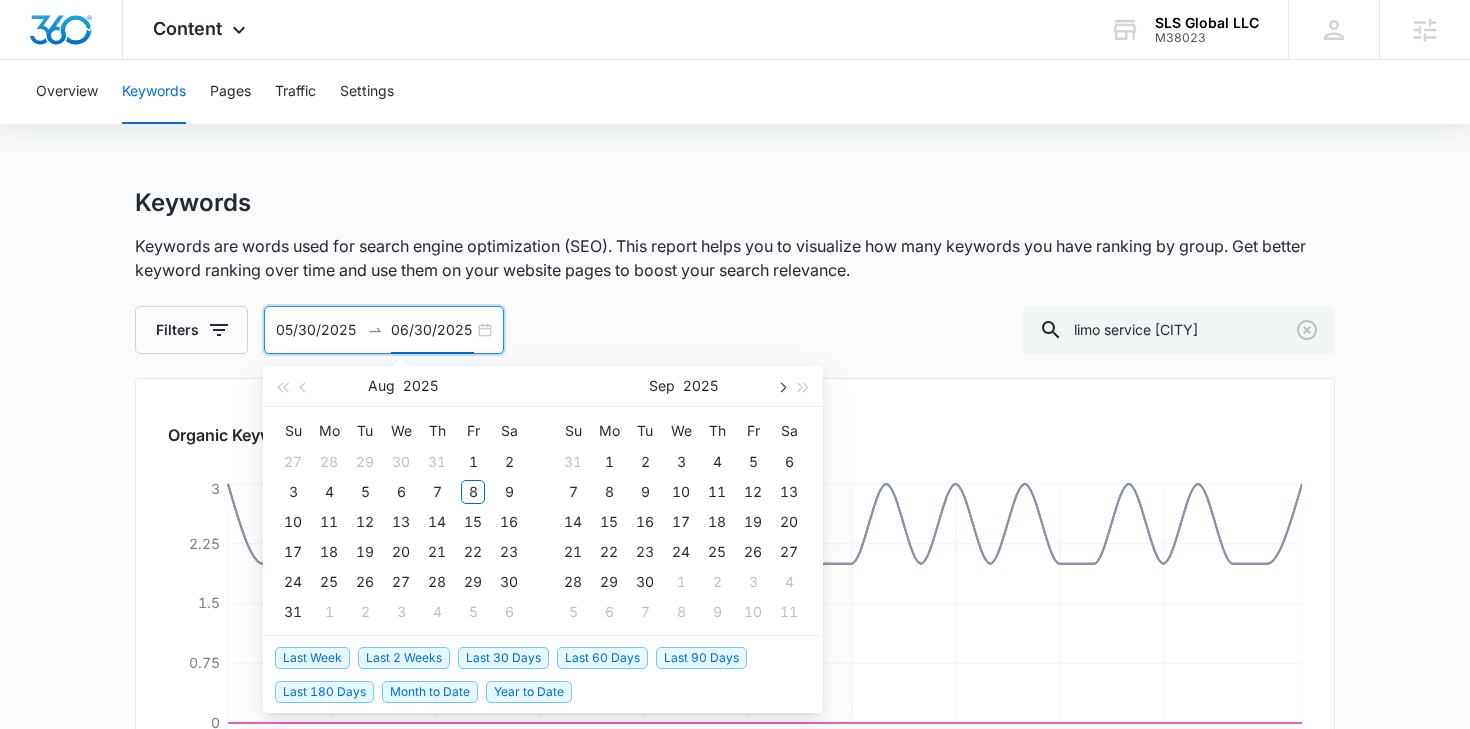 click at bounding box center [781, 387] 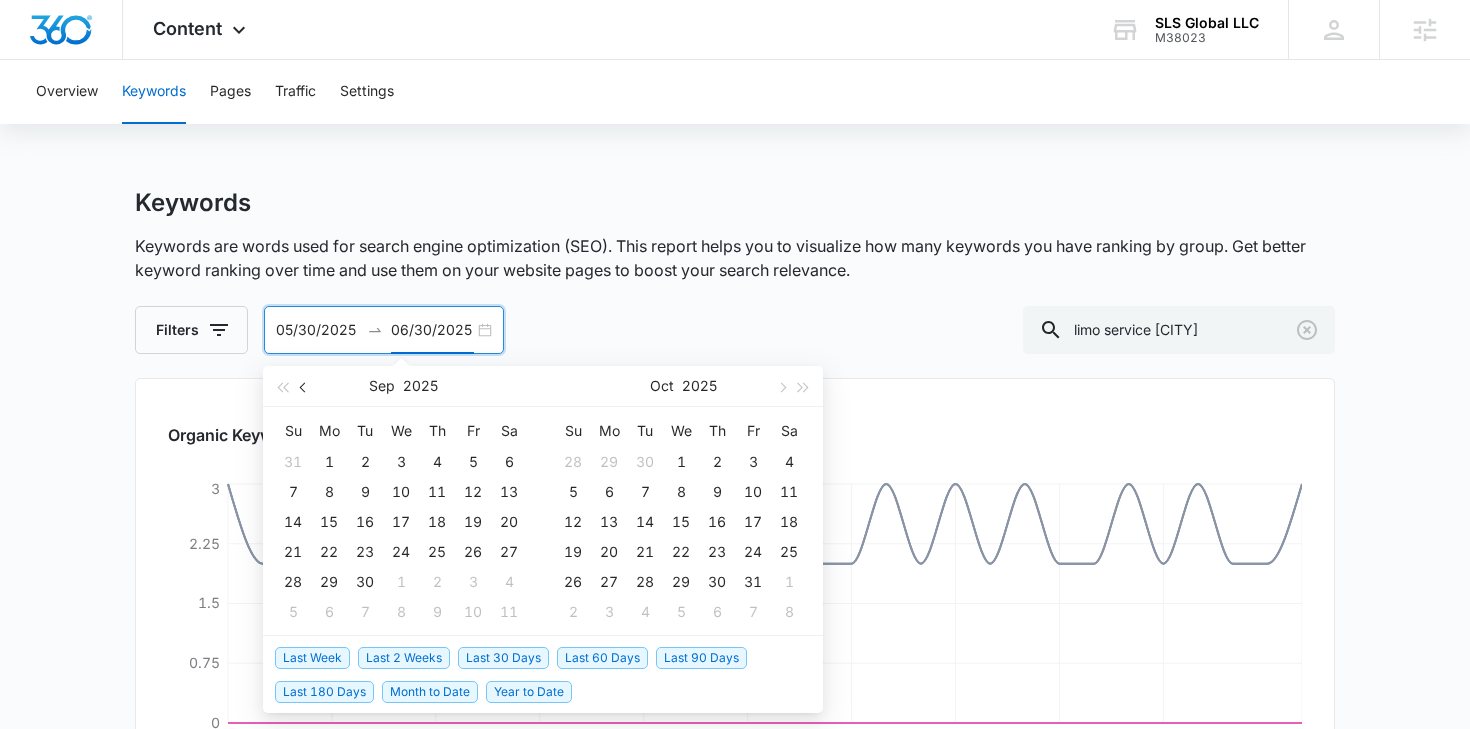 click at bounding box center [304, 386] 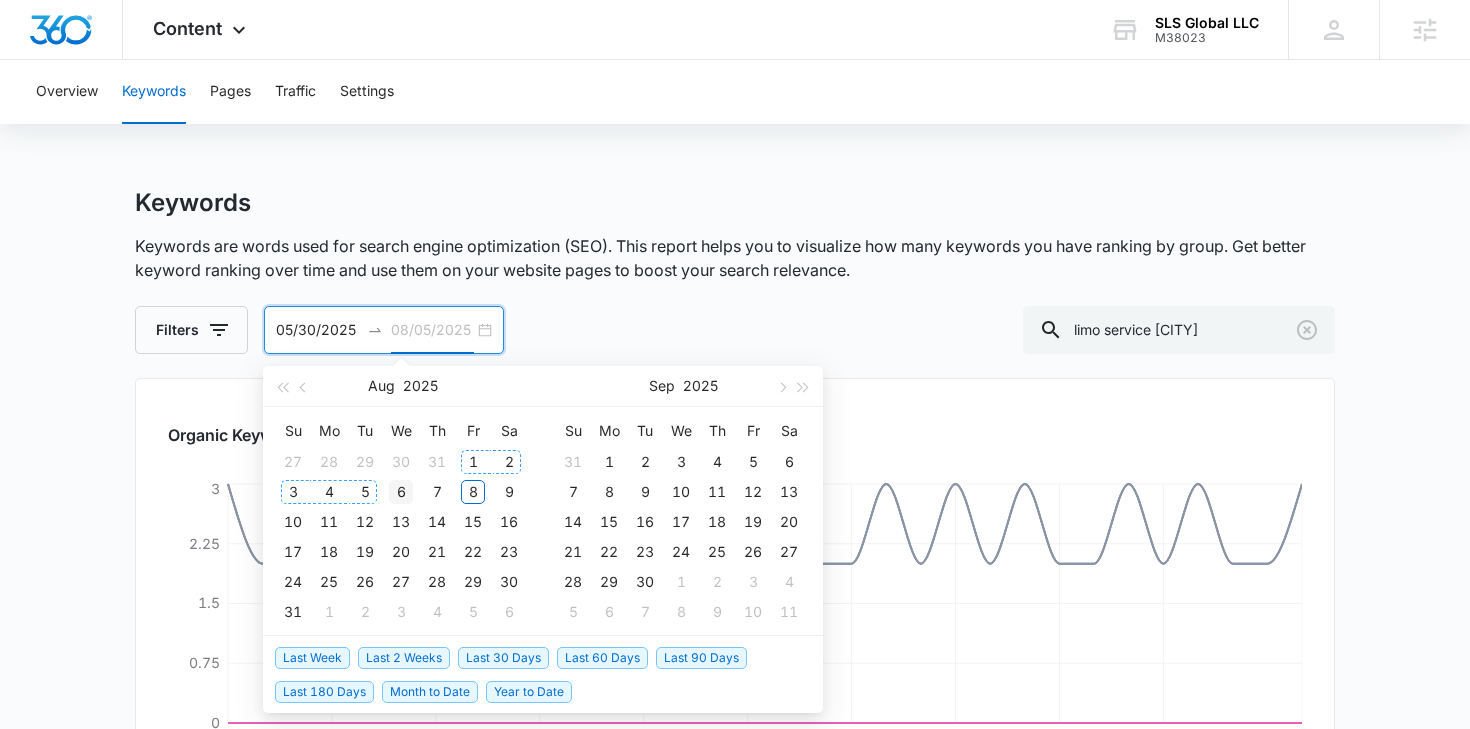 type on "08/06/2025" 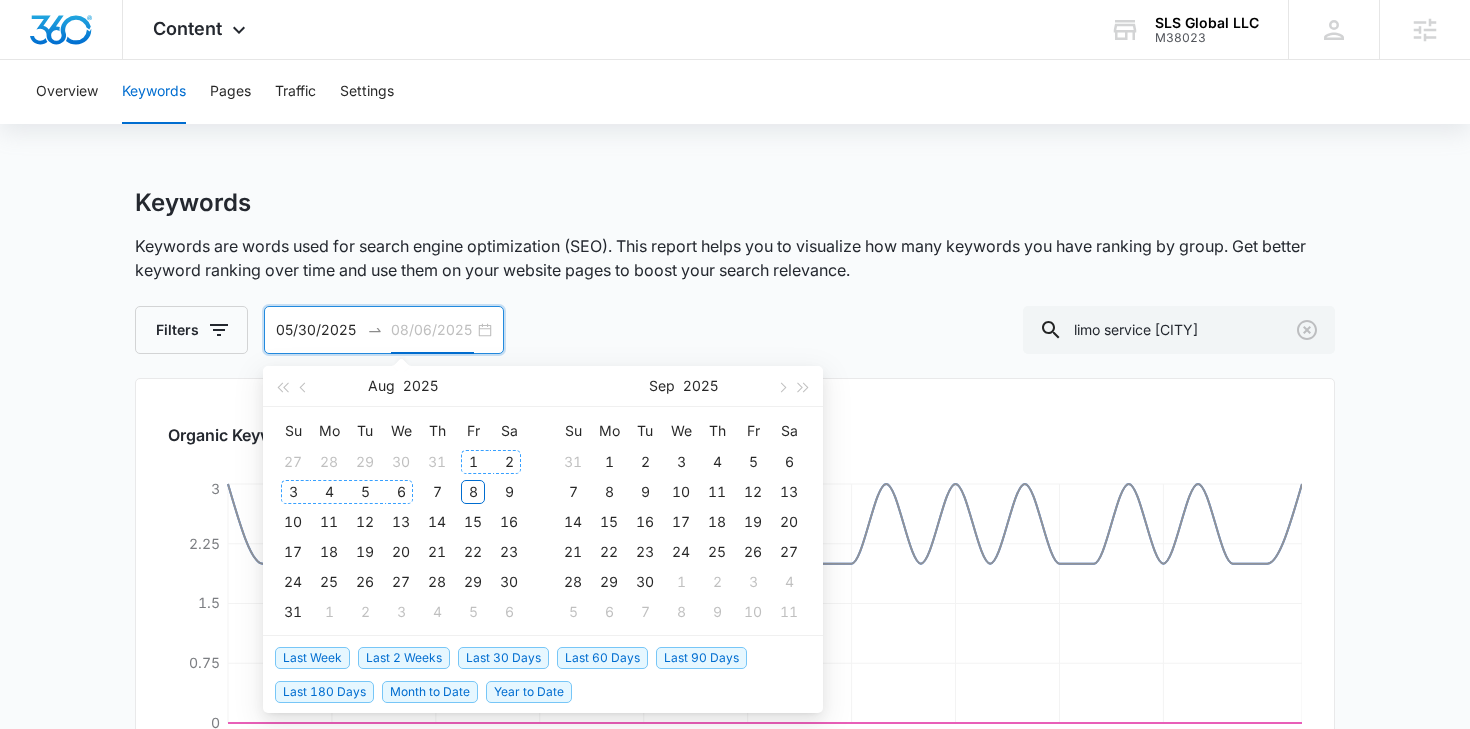 click on "6" at bounding box center (401, 492) 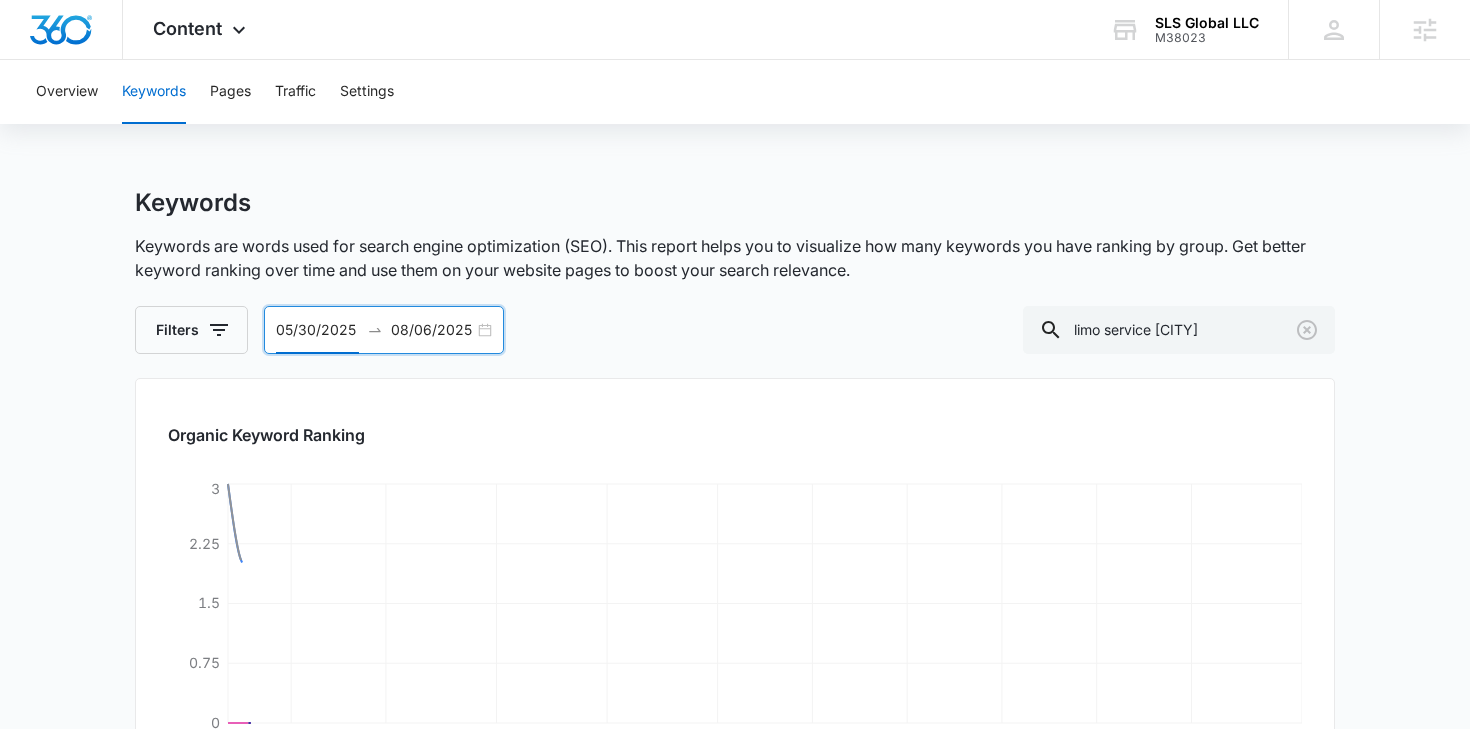 click on "05/30/2025" at bounding box center (317, 330) 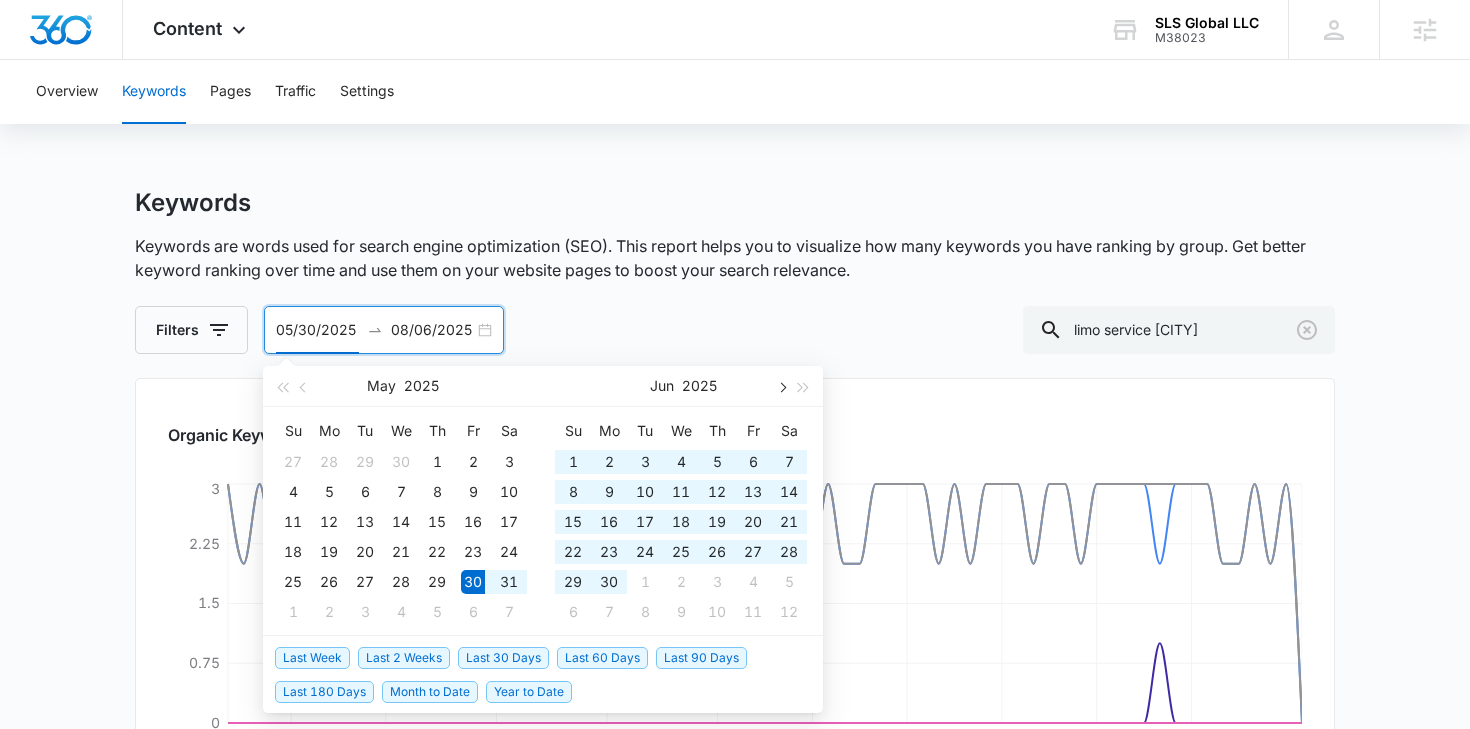click at bounding box center (781, 386) 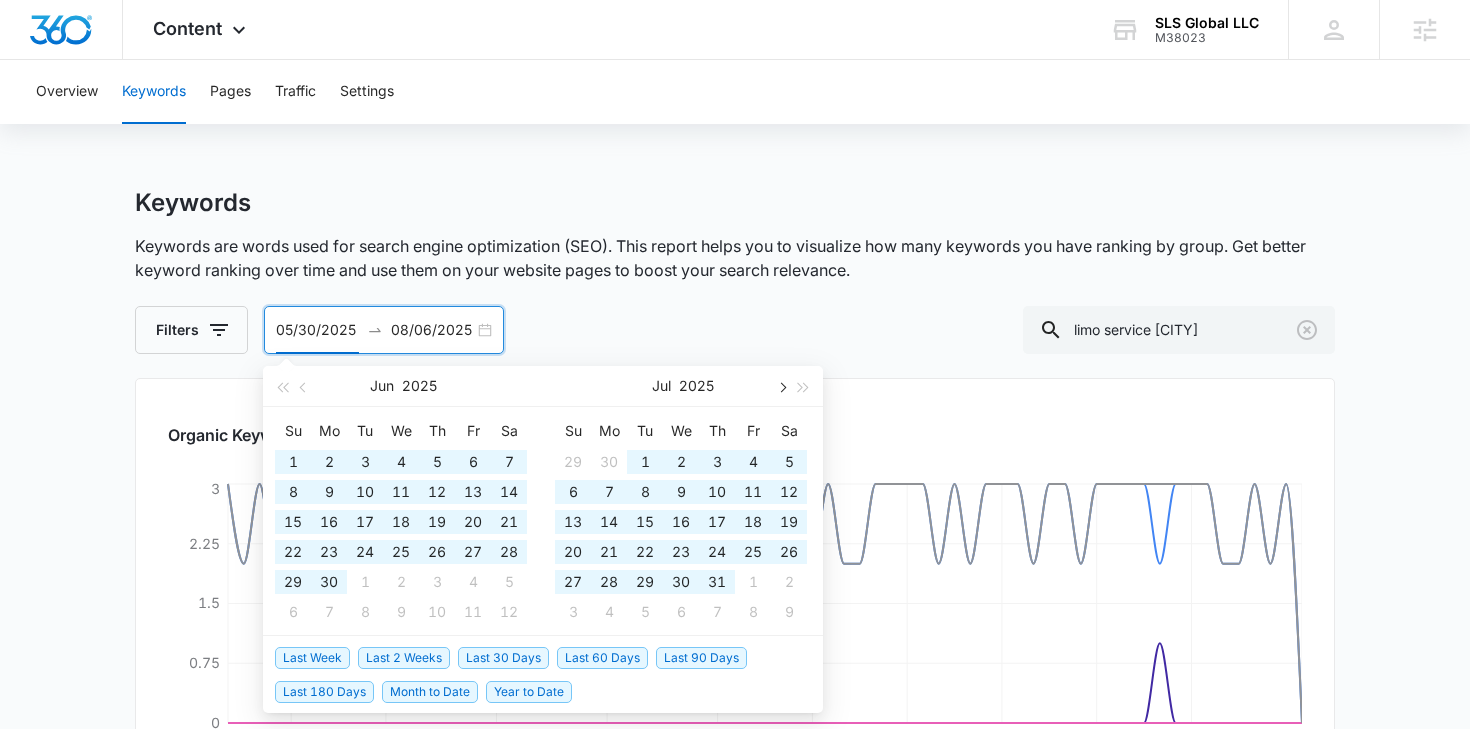 click at bounding box center (781, 386) 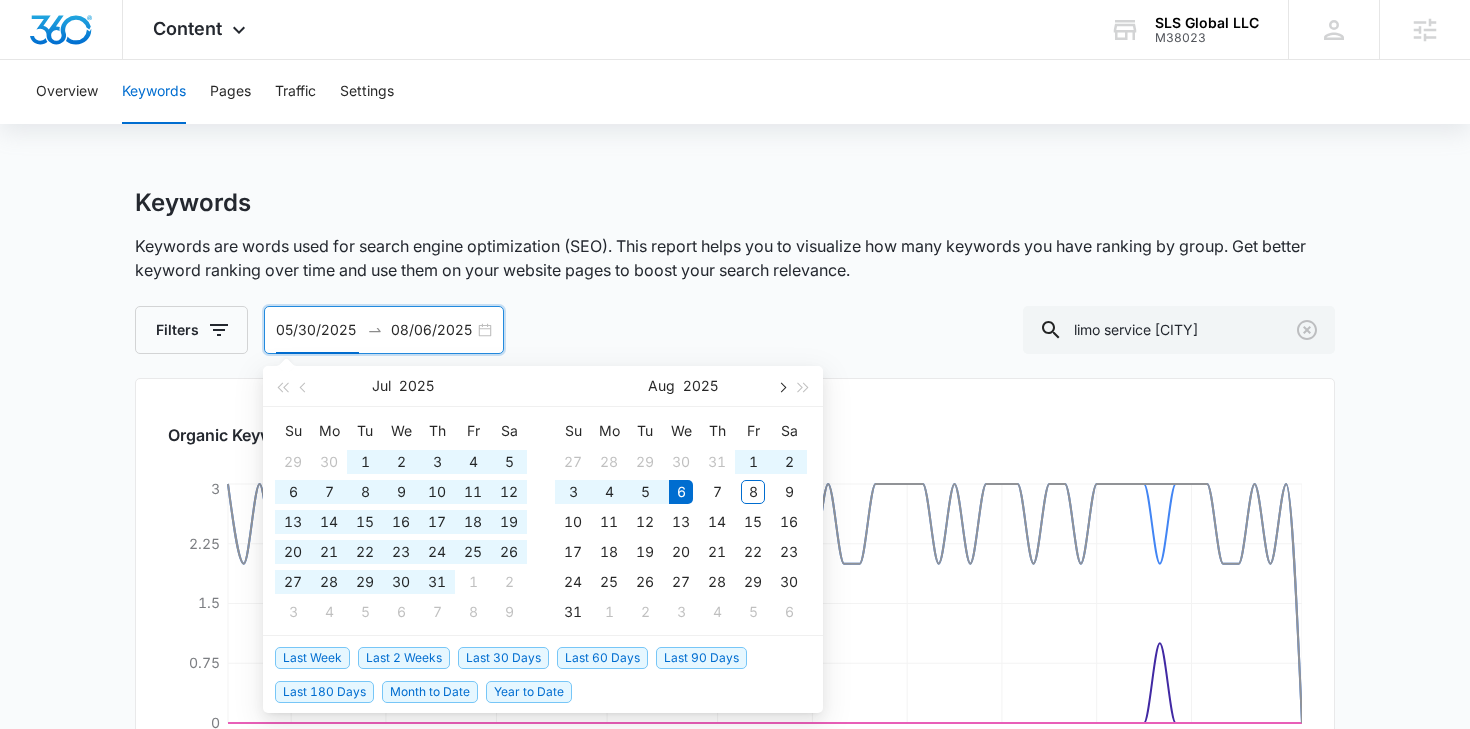 click at bounding box center (781, 386) 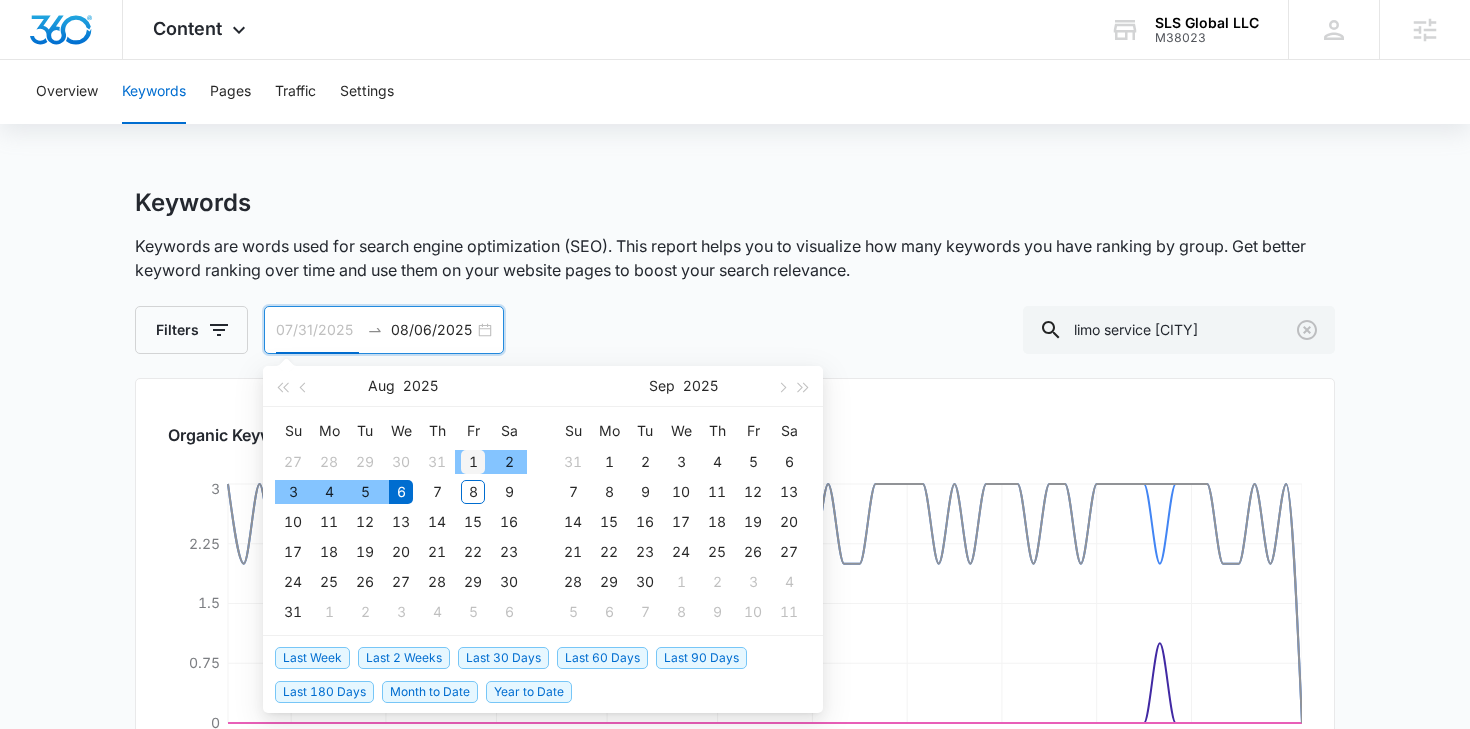 type on "08/01/2025" 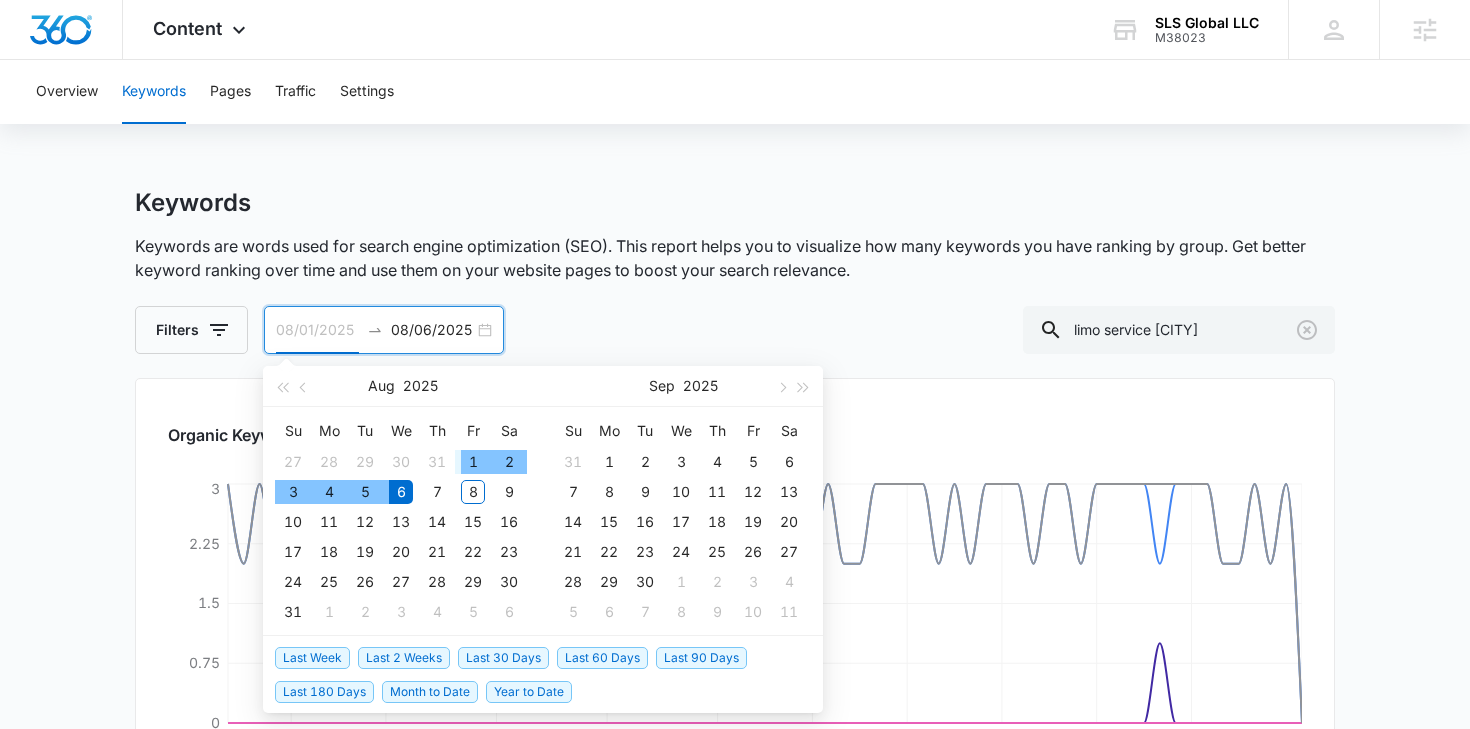 click on "1" at bounding box center (473, 462) 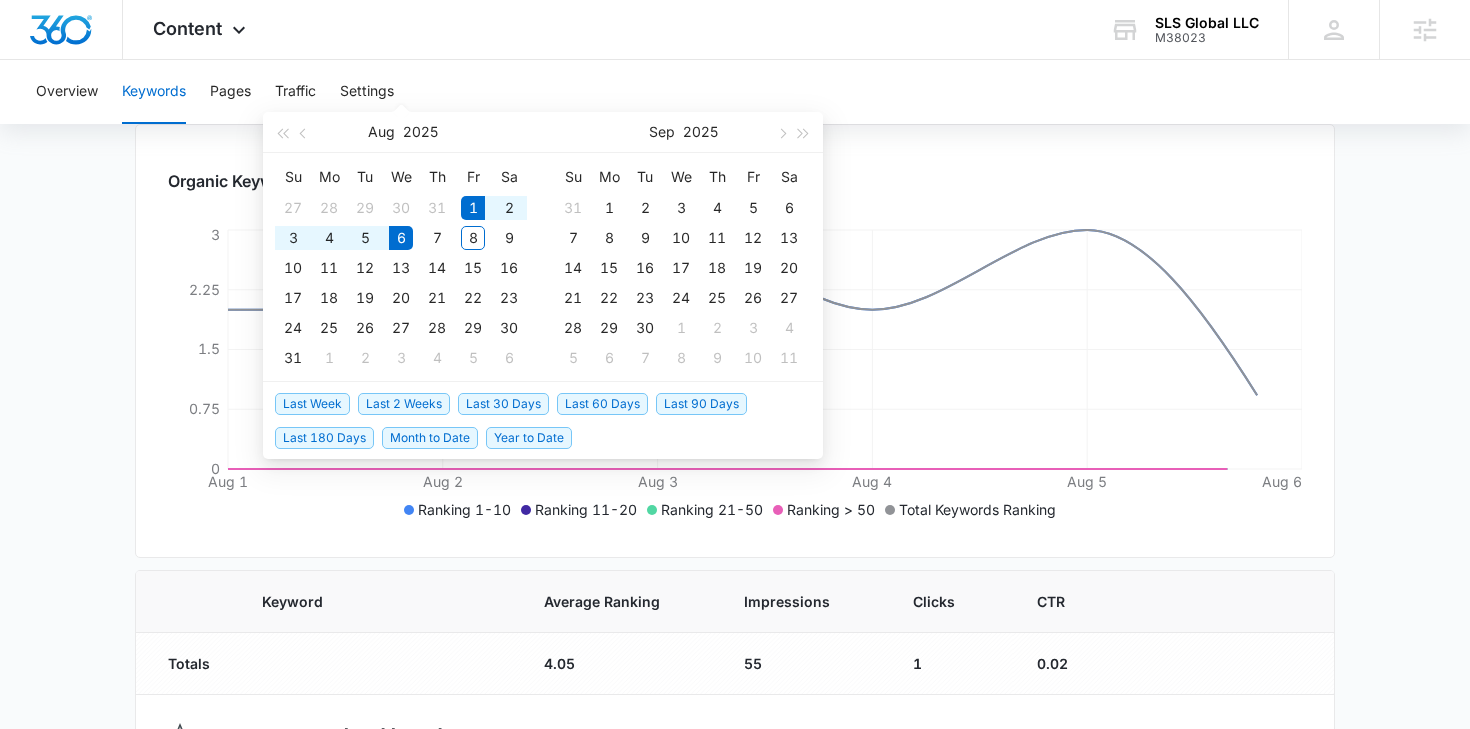 click on "Keywords Keywords are words used for search engine optimization (SEO). This report helps you to visualize how many keywords you have ranking by group. Get better keyword ranking over time and use them on your website pages to boost your search relevance. Filters 08/01/2025 08/06/2025 Aug 2025 Su Mo Tu We Th Fr Sa 27 28 29 30 31 1 2 3 4 5 6 7 8 9 10 11 12 13 14 15 16 17 18 19 20 21 22 23 24 25 26 27 28 29 30 31 1 2 3 4 5 6 Sep 2025 Su Mo Tu We Th Fr Sa 31 1 2 3 4 5 6 7 8 9 10 11 12 13 14 15 16 17 18 19 20 21 22 23 24 25 26 27 28 29 30 1 2 3 4 5 6 7 8 9 10 11 Last  Week Last 2 Weeks Last 30 Days Last 60 Days Last 90 Days Last 180 Days Month to Date Year to Date limo service raleigh Organic Keyword Ranking Aug 1 Aug 2 Aug 3 Aug 4 Aug 5 Aug 6 0 0.75 1.5 2.25 3 Ranking 1-10 Ranking 11-20 Ranking 21-50 Ranking > 50 Total Keywords Ranking   Keyword Average Ranking Impressions Clicks CTR Totals 4.05 55 1 0.02 limo service raleigh nc 2.94 32 1 0.03 Performance Details limo service raleigh 3.28 20 0 0 8.75 3 0 0" at bounding box center (735, 479) 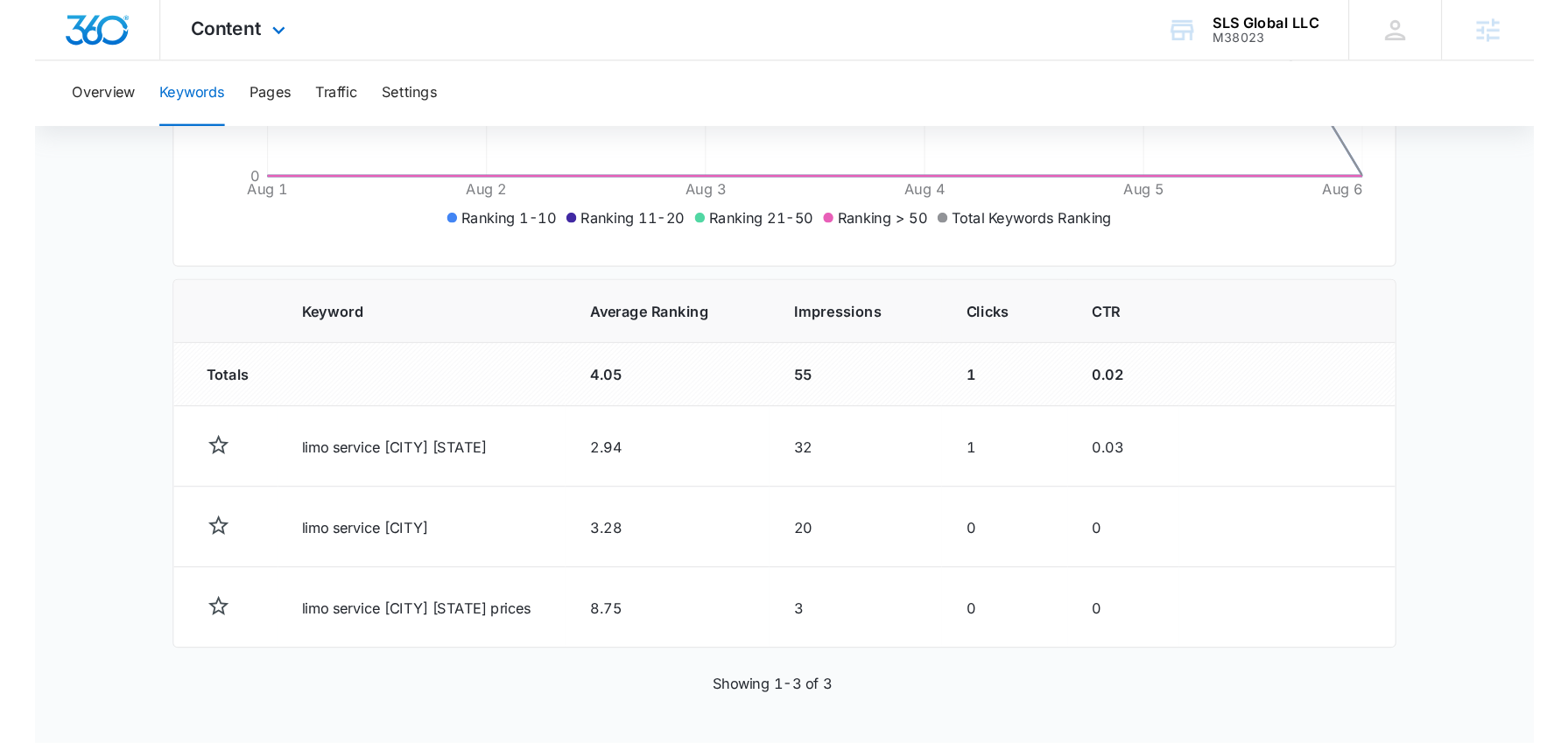 scroll, scrollTop: 376, scrollLeft: 0, axis: vertical 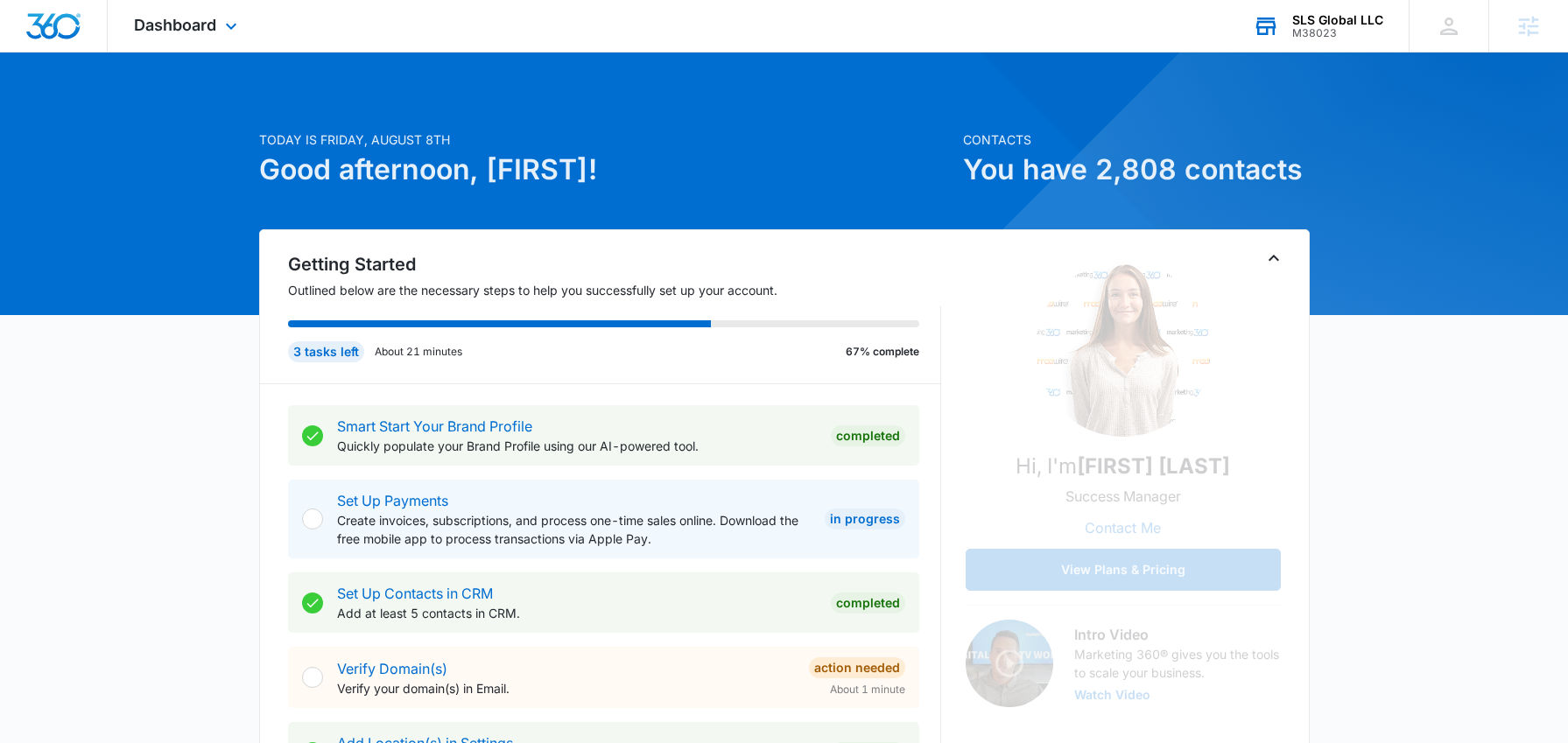 click on "SLS Global LLC M38023 Your Accounts View All" at bounding box center (1318, 25) 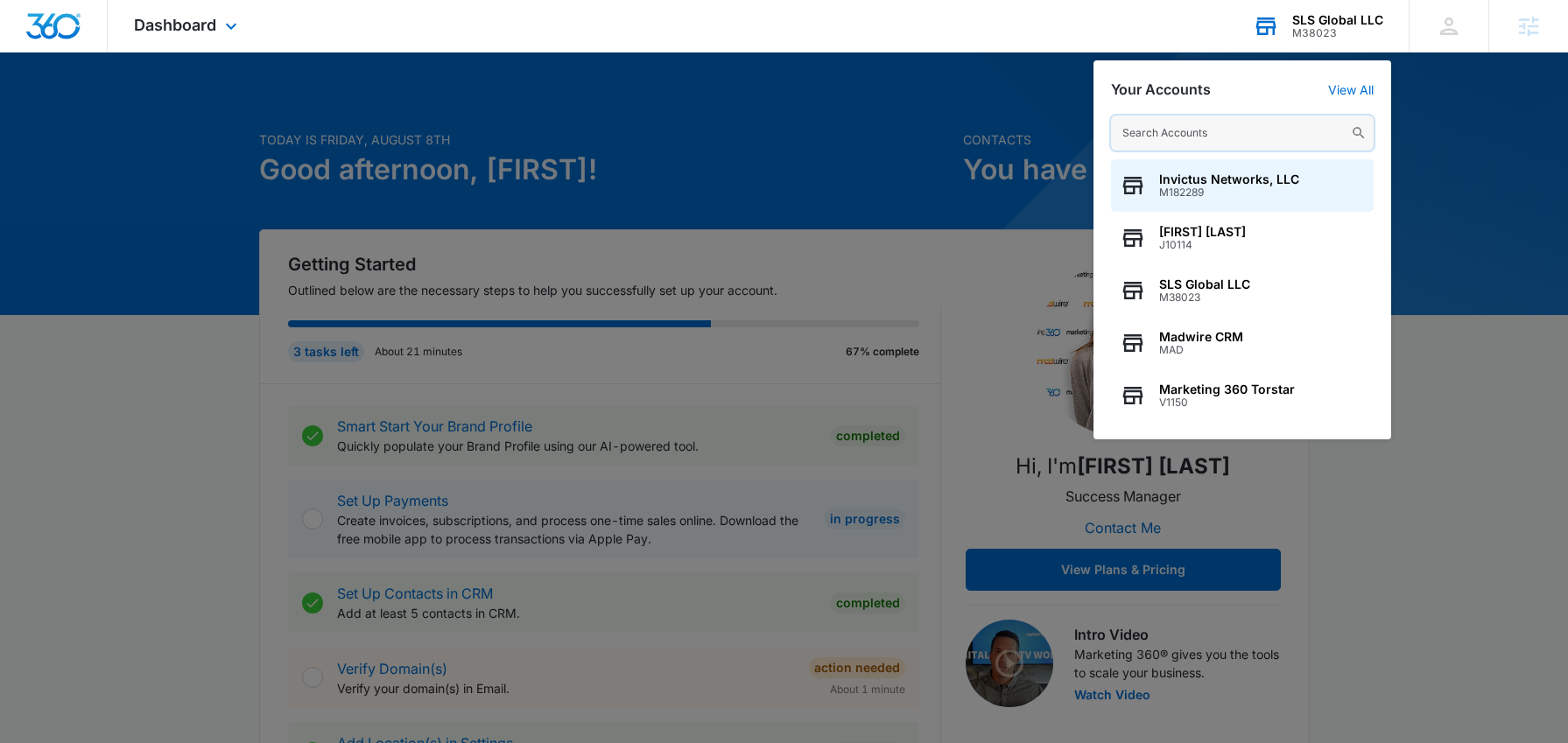click at bounding box center (1242, 133) 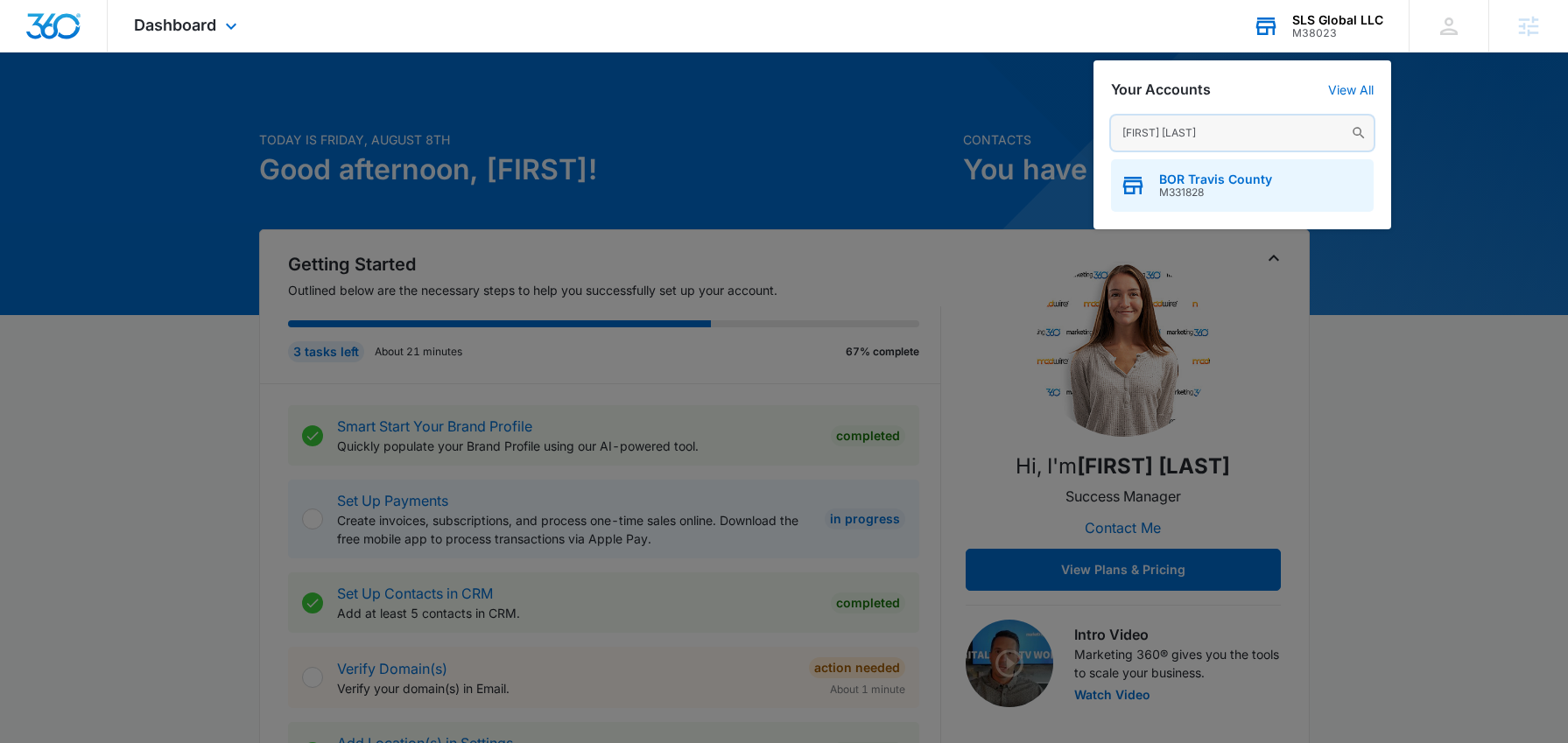 type on "[FIRST] [LAST]" 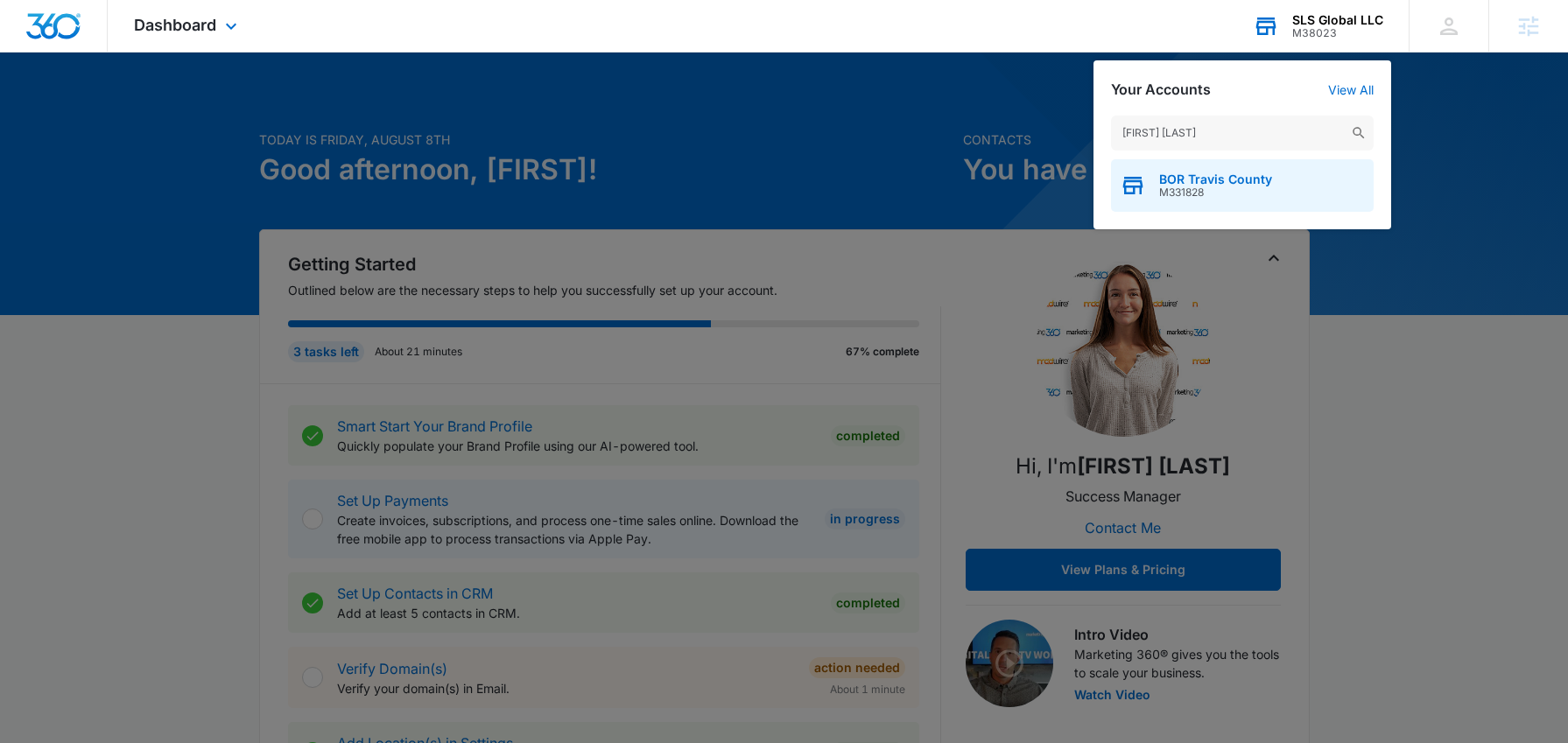 click on "BOR Travis County M331828" at bounding box center [1242, 186] 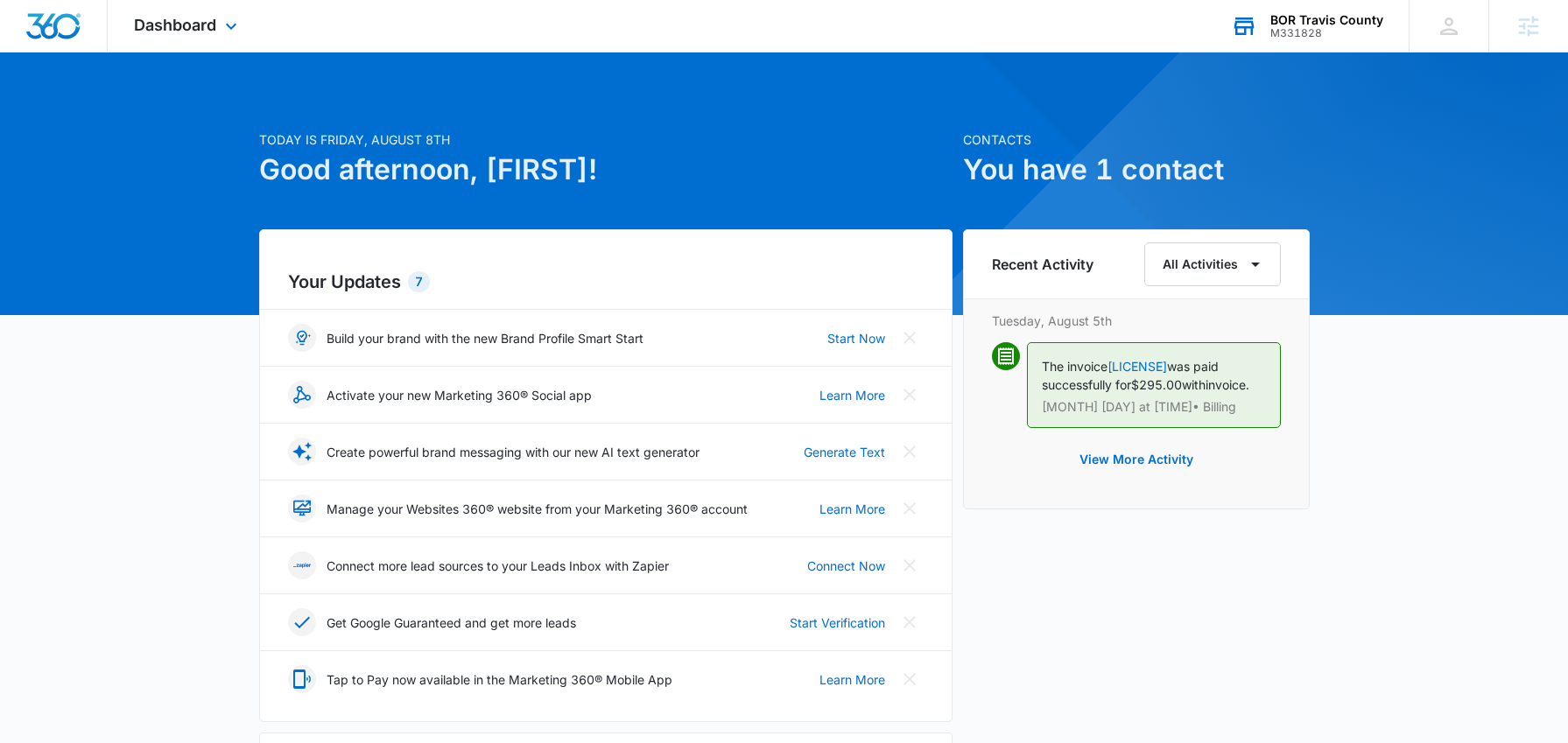 click on "Dashboard Apps Reputation Forms CRM Email Social Payments POS Ads Intelligence Files Brand Settings" at bounding box center (187, 25) 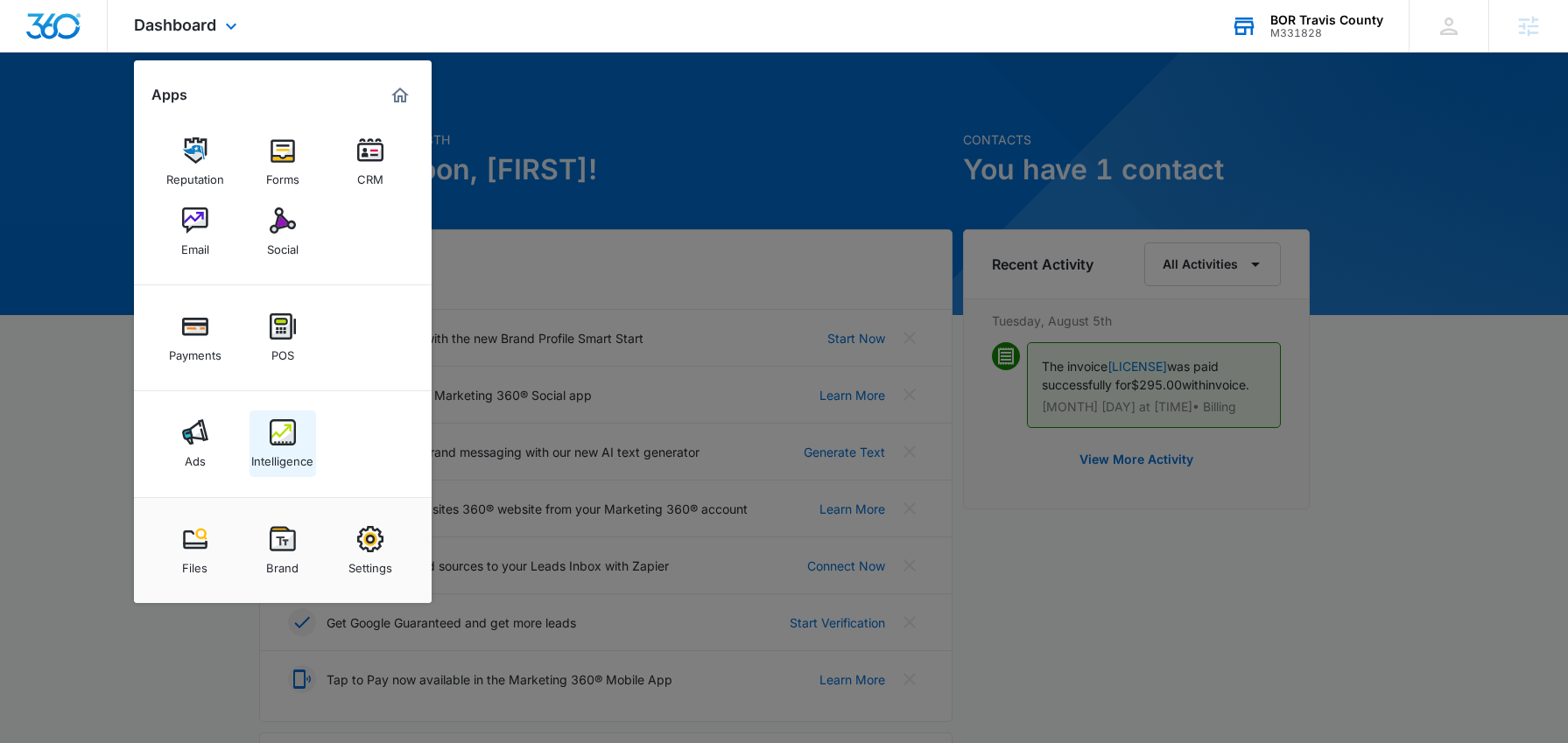 click on "Intelligence" at bounding box center (283, 444) 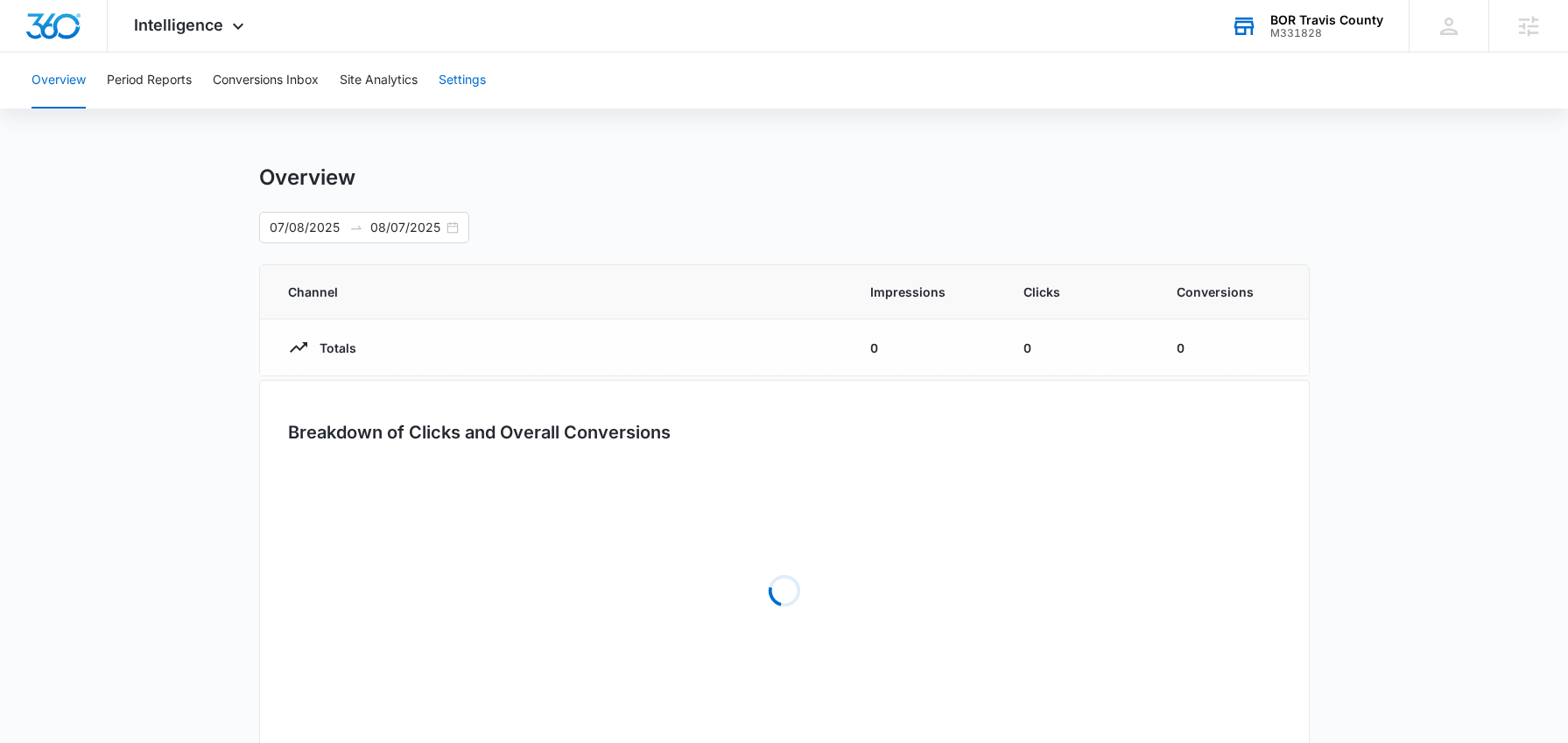 click on "Settings" at bounding box center (462, 81) 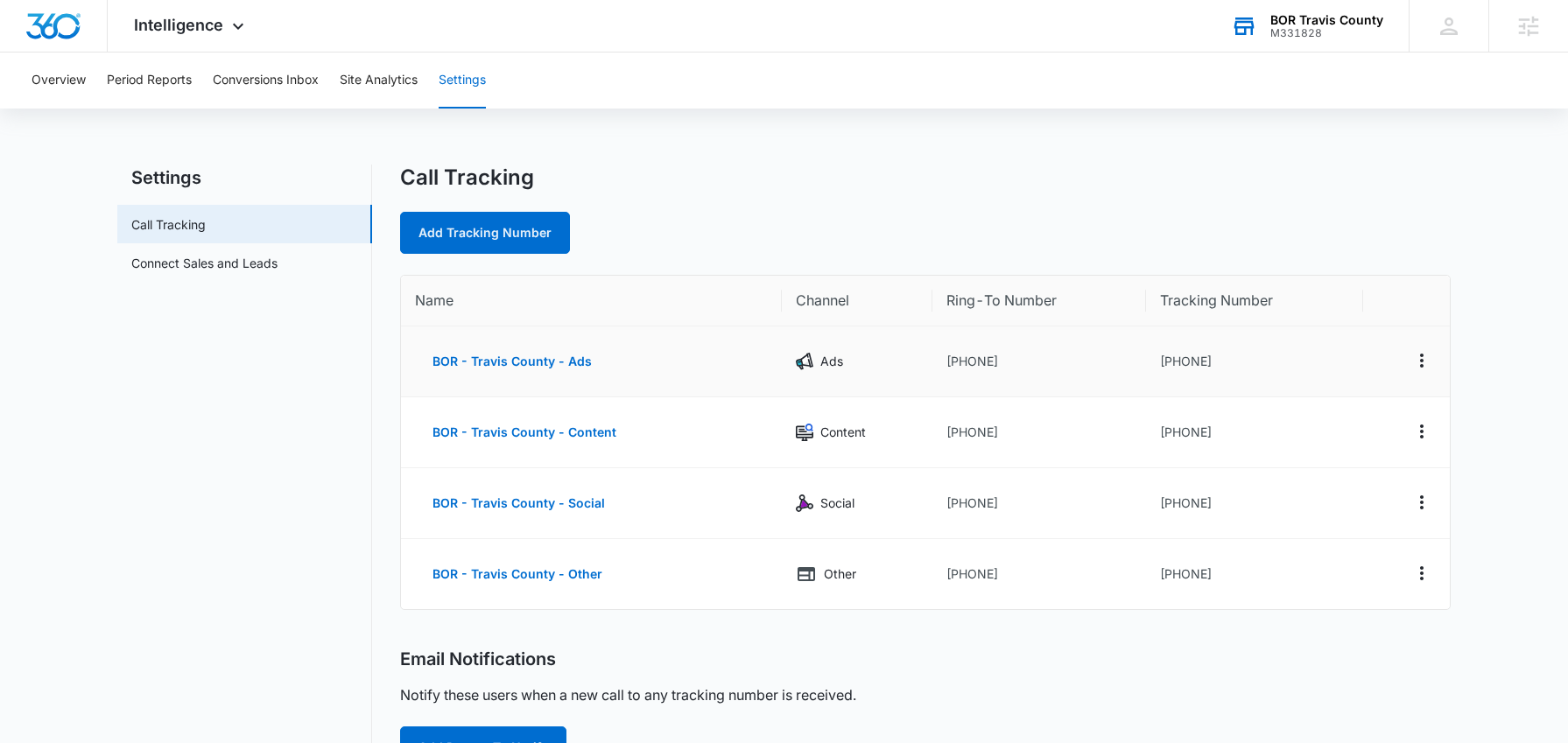 drag, startPoint x: 1174, startPoint y: 359, endPoint x: 1266, endPoint y: 361, distance: 92.02174 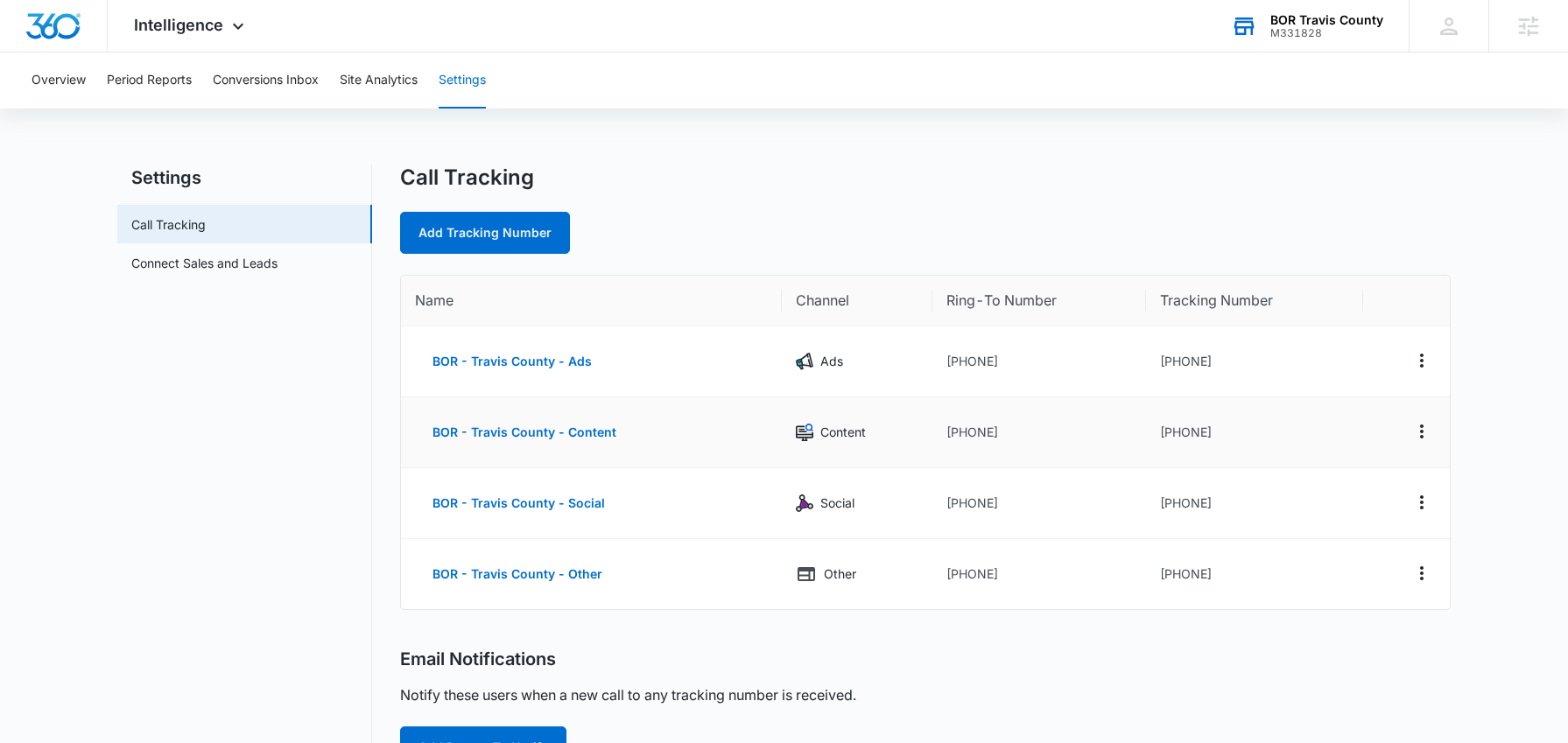 drag, startPoint x: 1171, startPoint y: 433, endPoint x: 1276, endPoint y: 435, distance: 105.019046 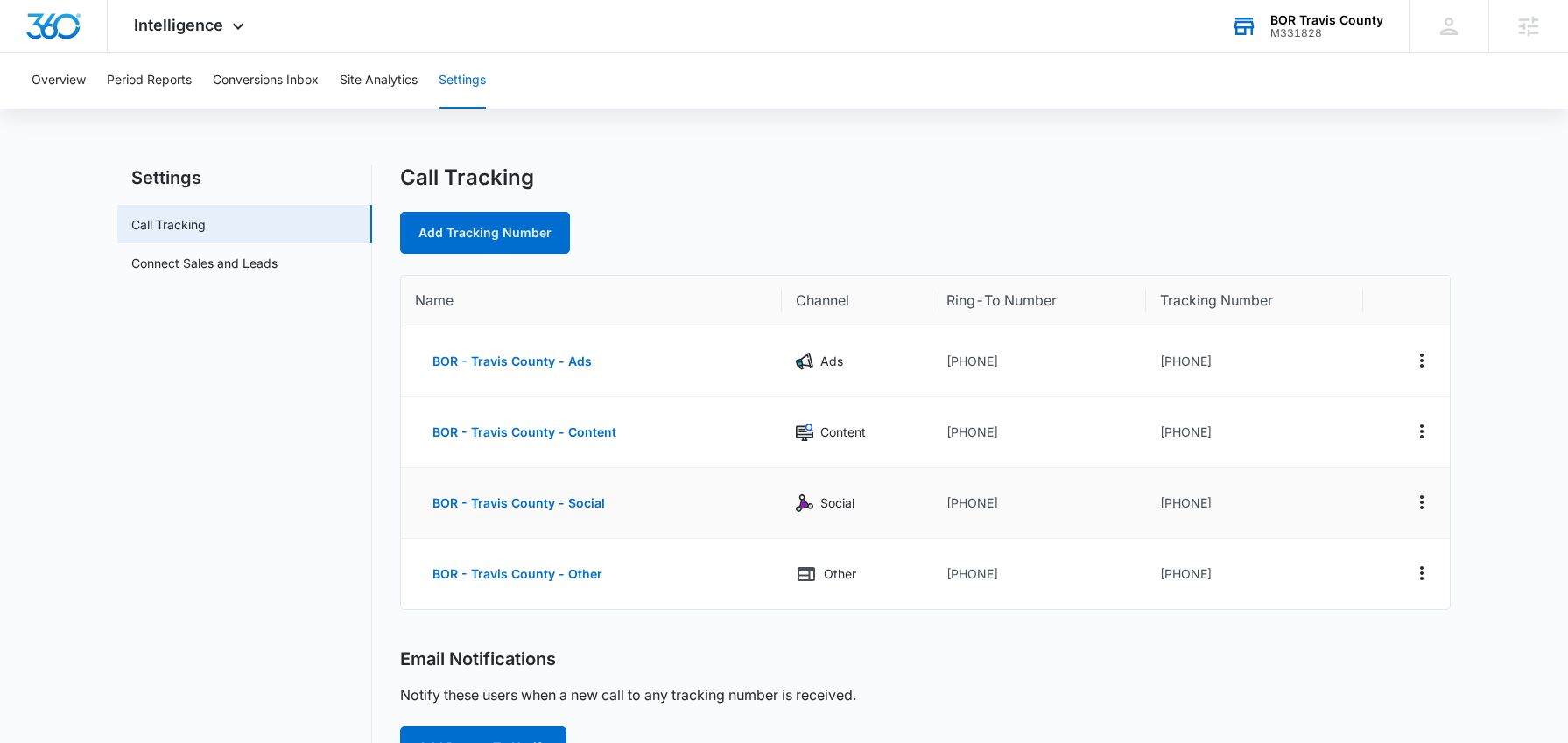 drag, startPoint x: 1171, startPoint y: 497, endPoint x: 1294, endPoint y: 498, distance: 123.00406 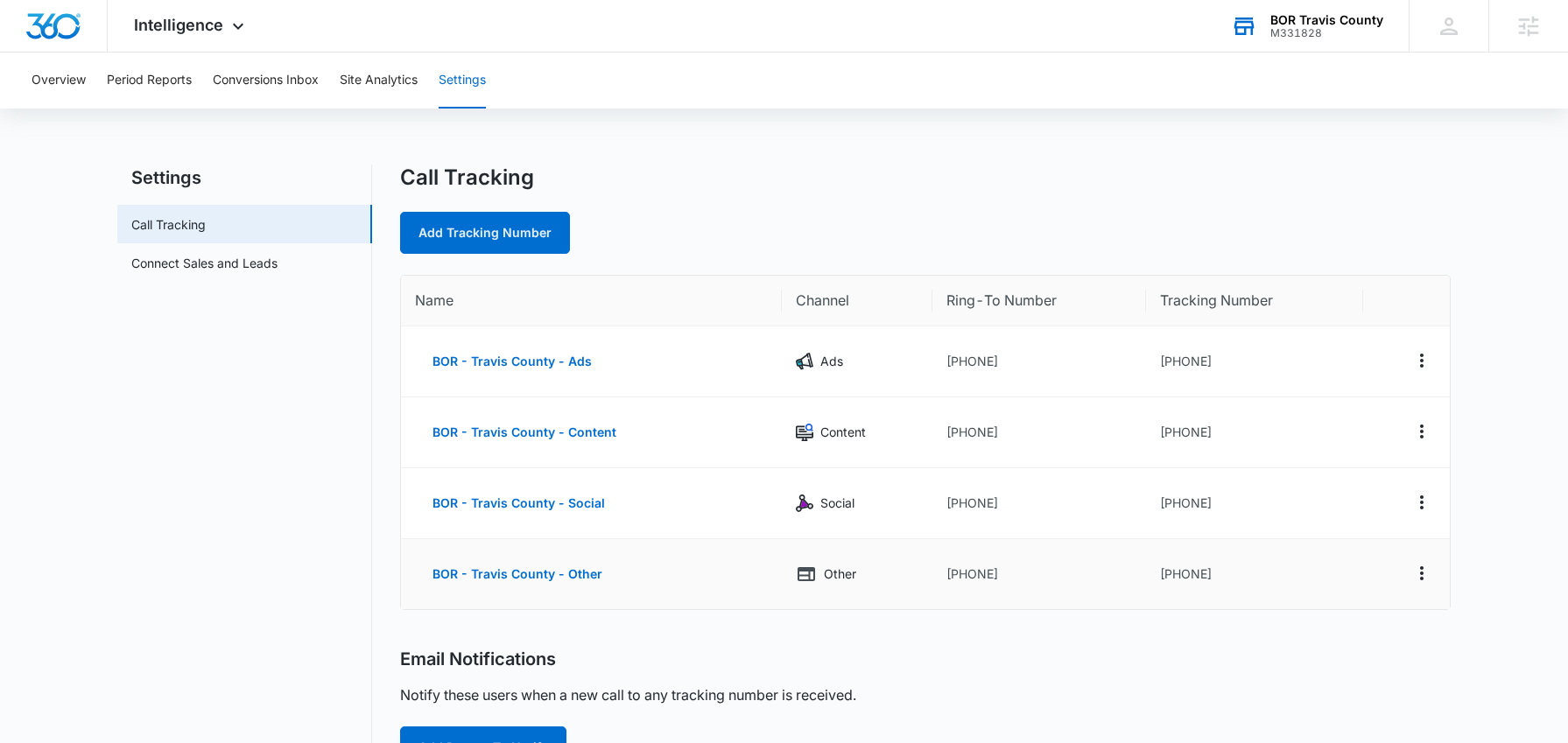 drag, startPoint x: 1172, startPoint y: 573, endPoint x: 1262, endPoint y: 577, distance: 90.088845 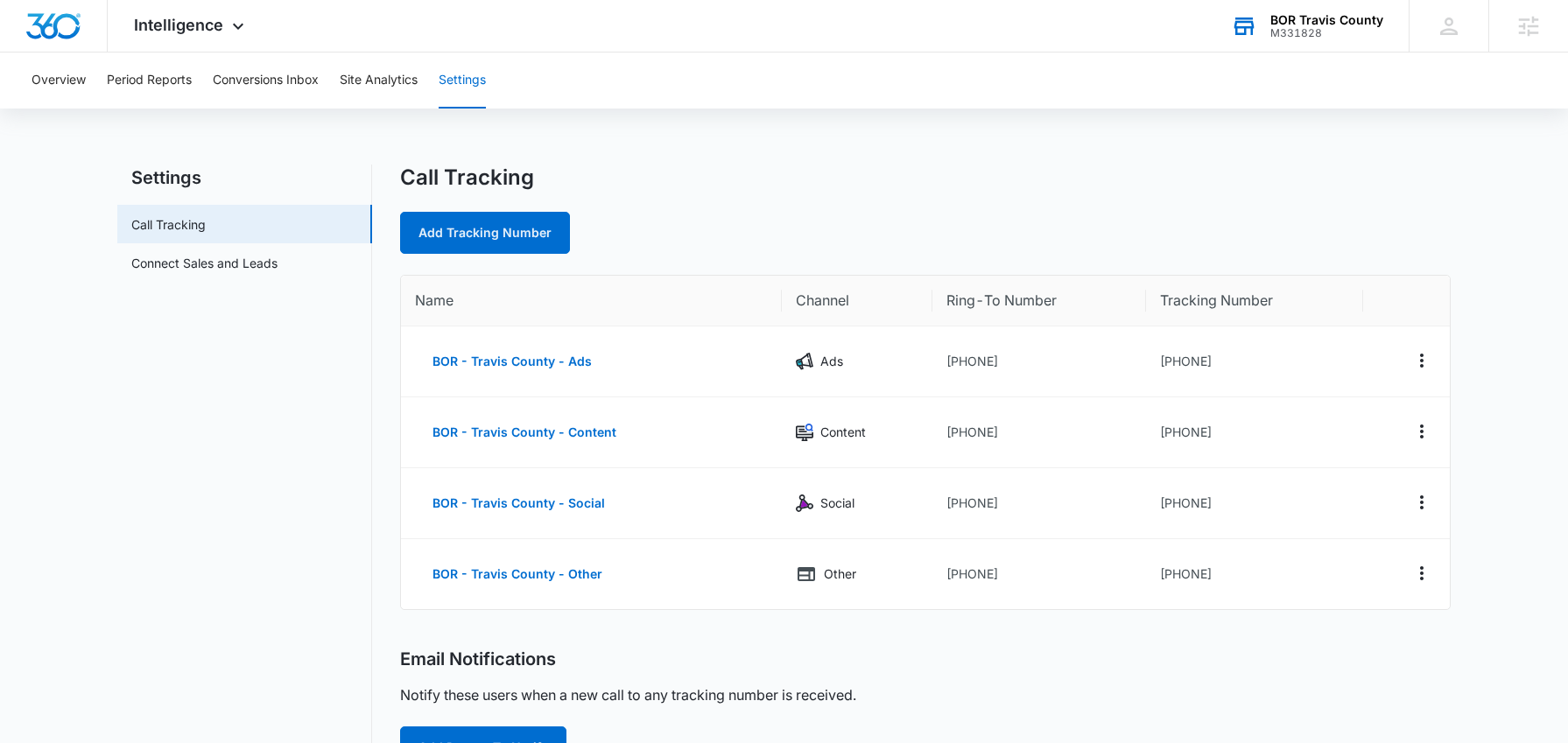 click on "BOR Travis County" at bounding box center (1326, 20) 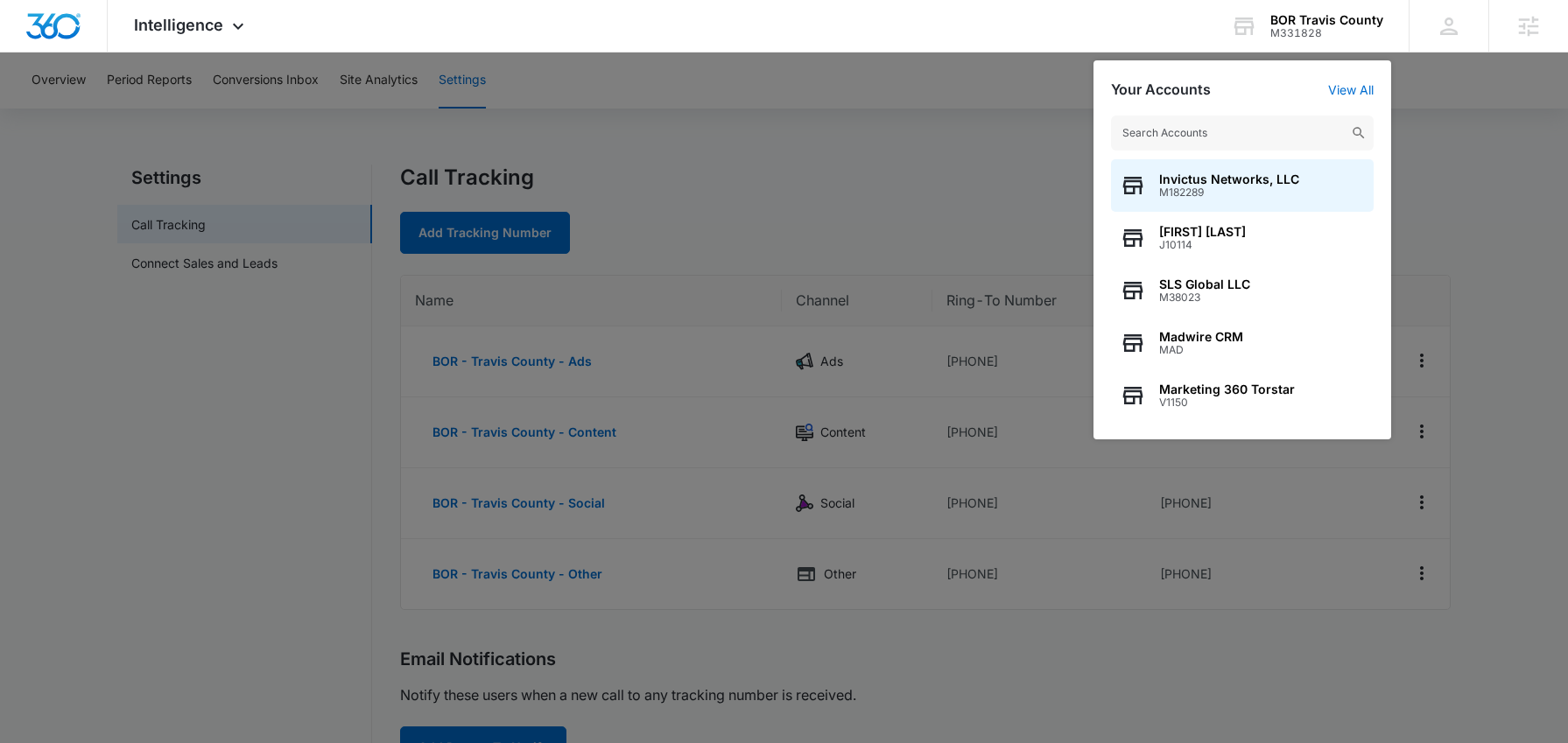 click at bounding box center [1242, 133] 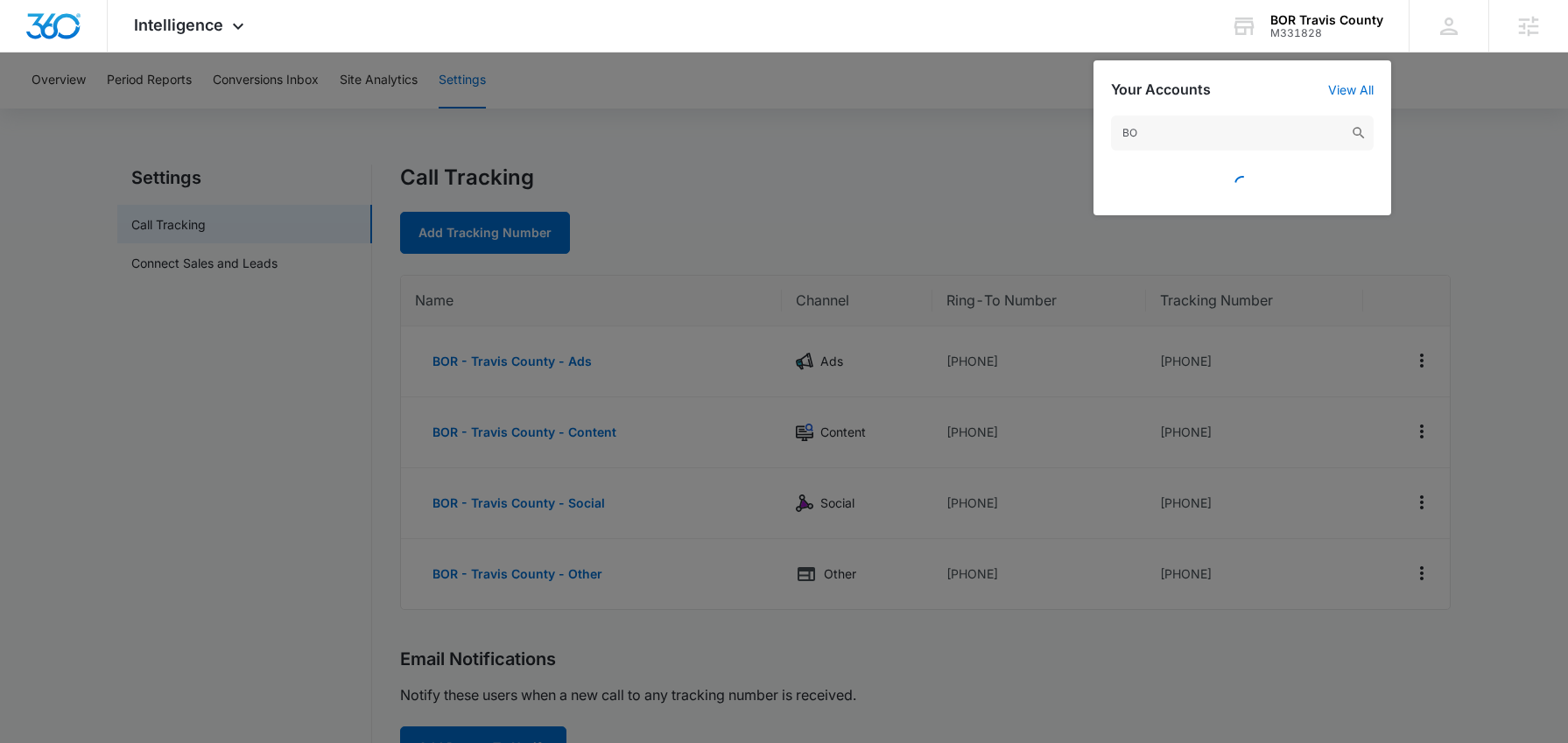 type on "B" 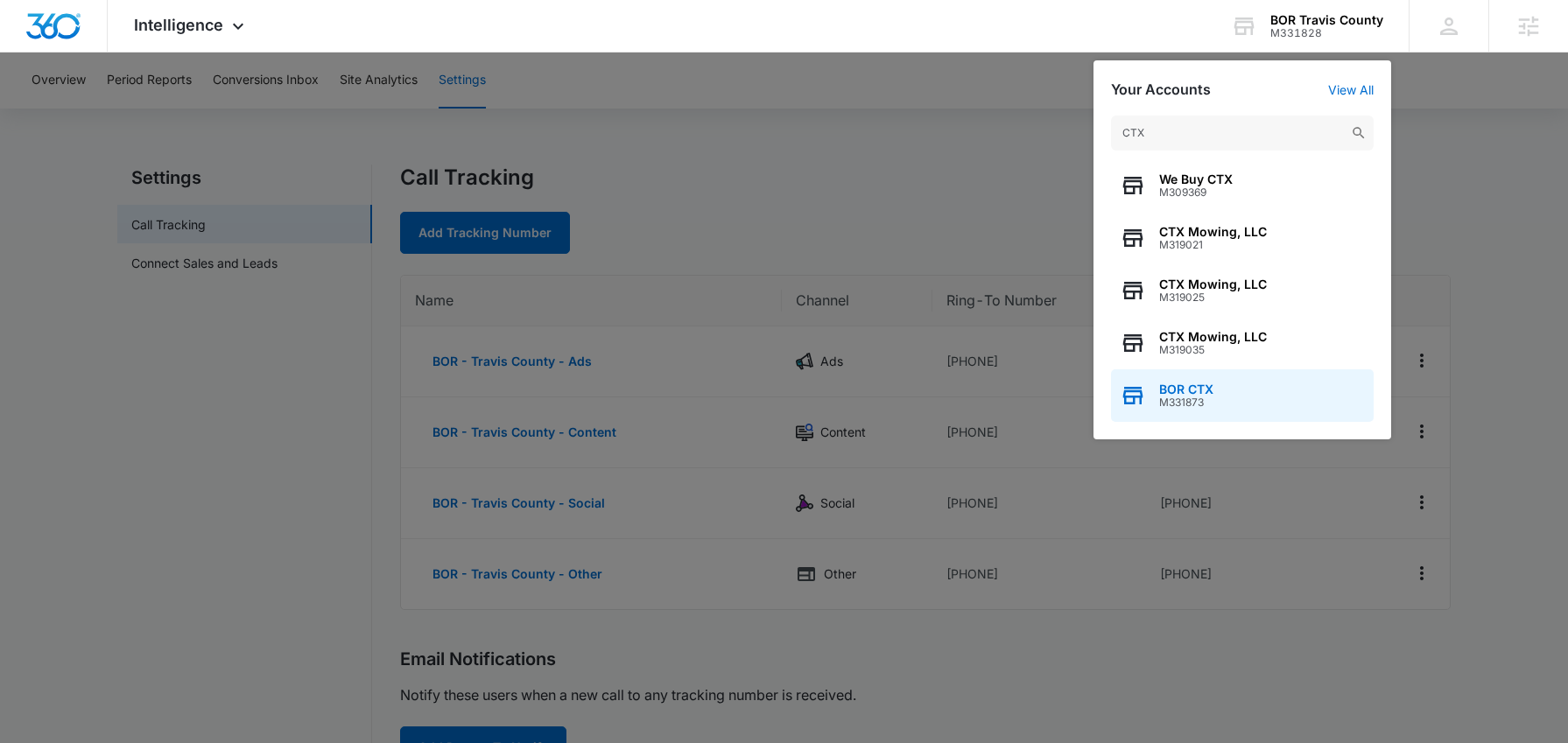 type on "CTX" 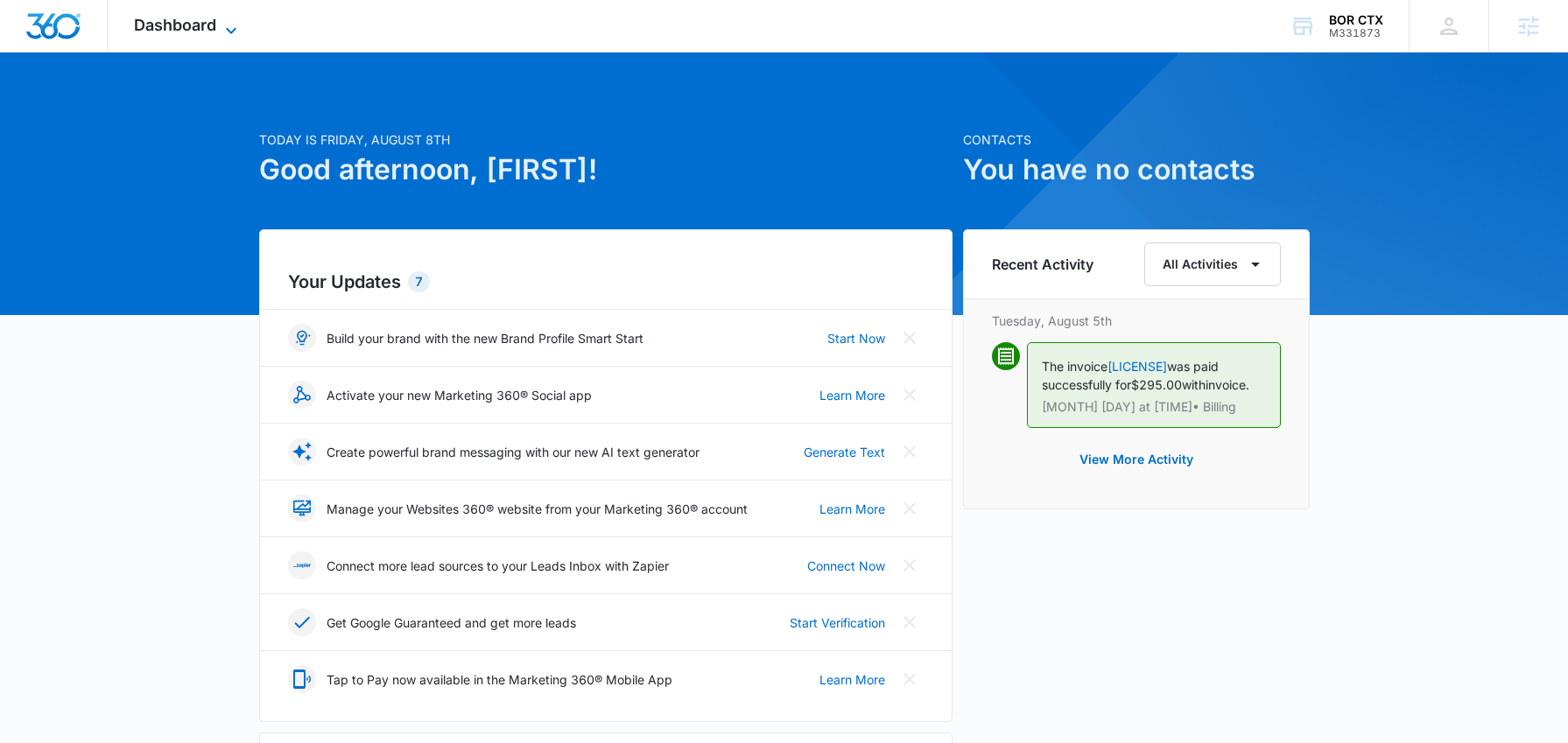 click on "Dashboard" at bounding box center (175, 25) 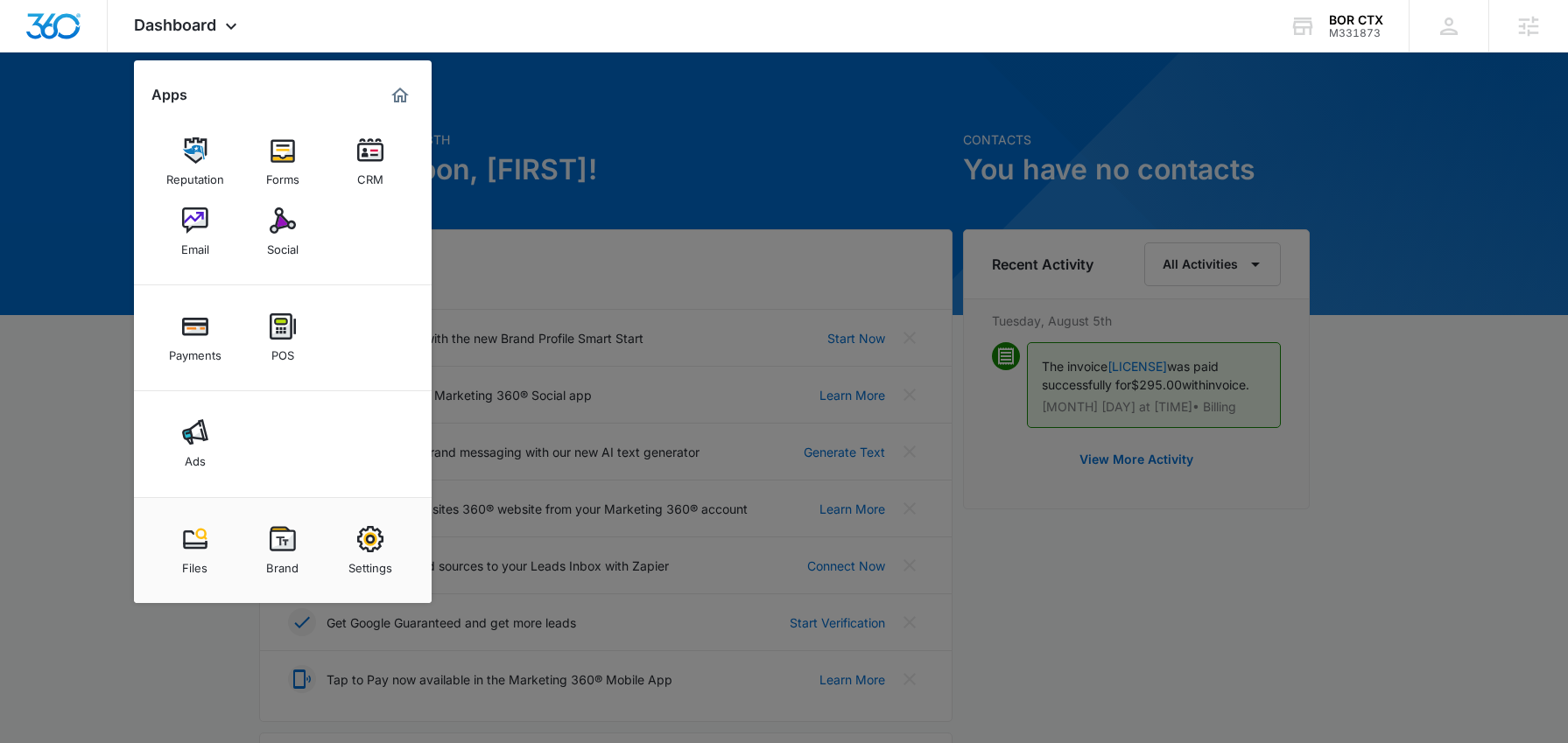 click at bounding box center (784, 371) 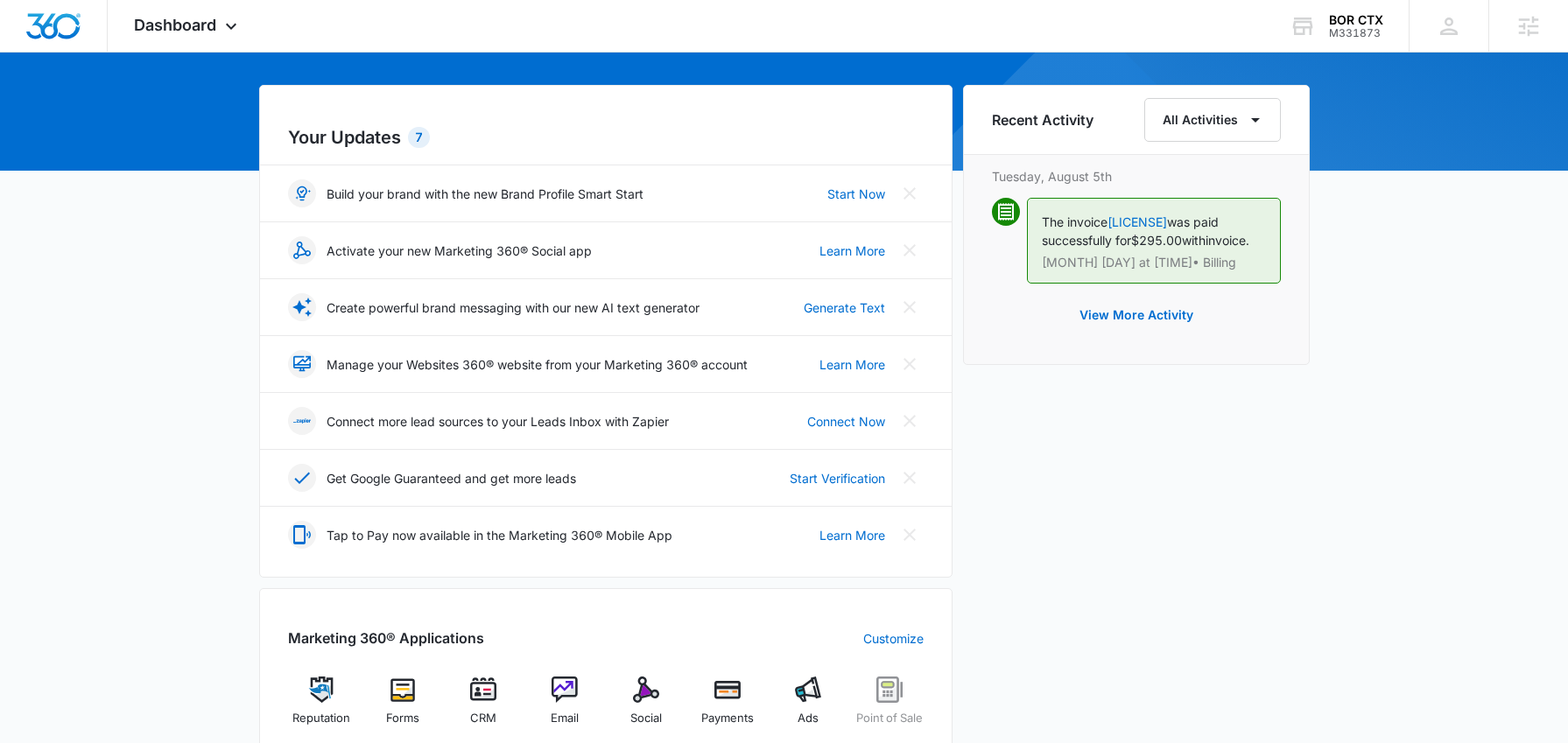 scroll, scrollTop: 0, scrollLeft: 0, axis: both 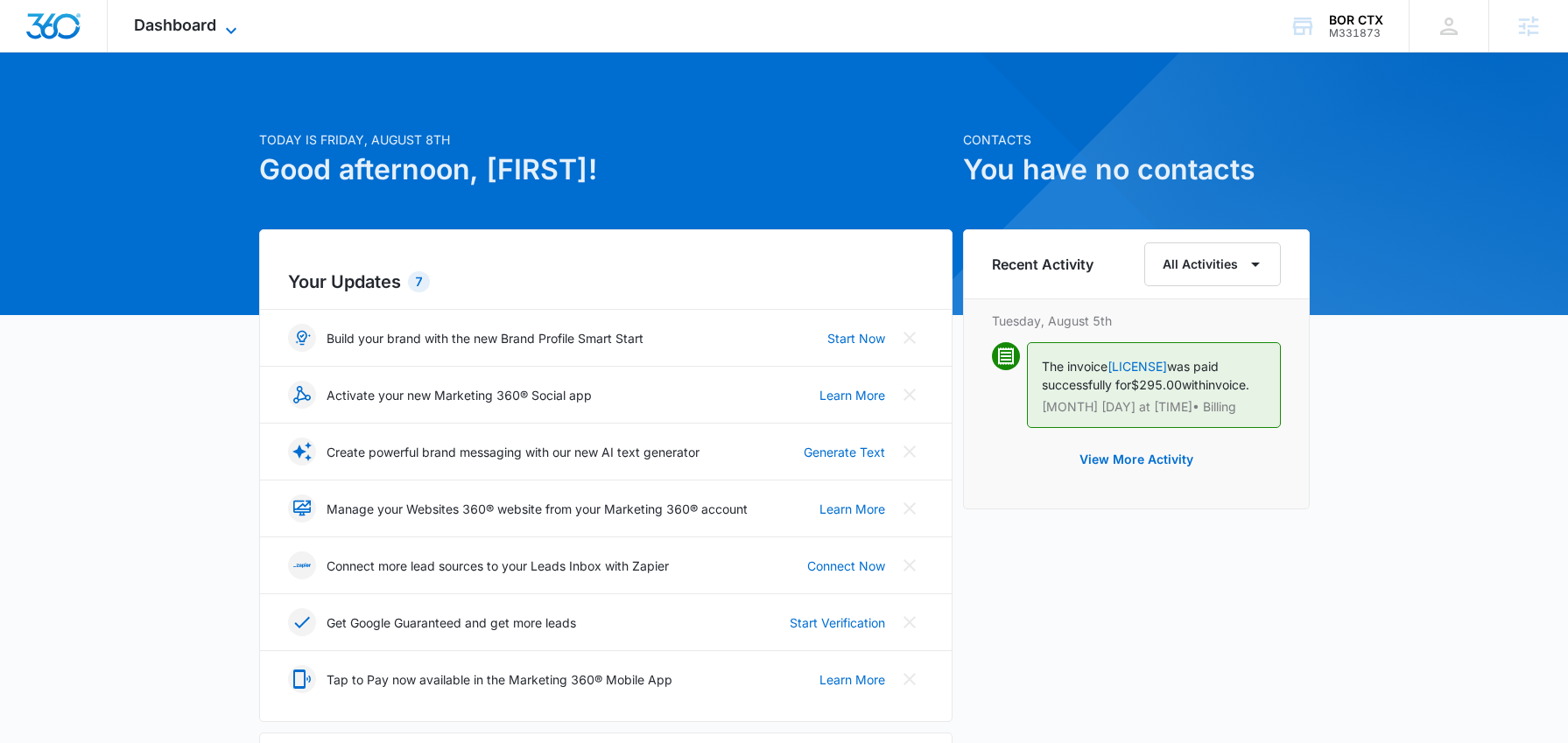 click on "Dashboard" at bounding box center (175, 25) 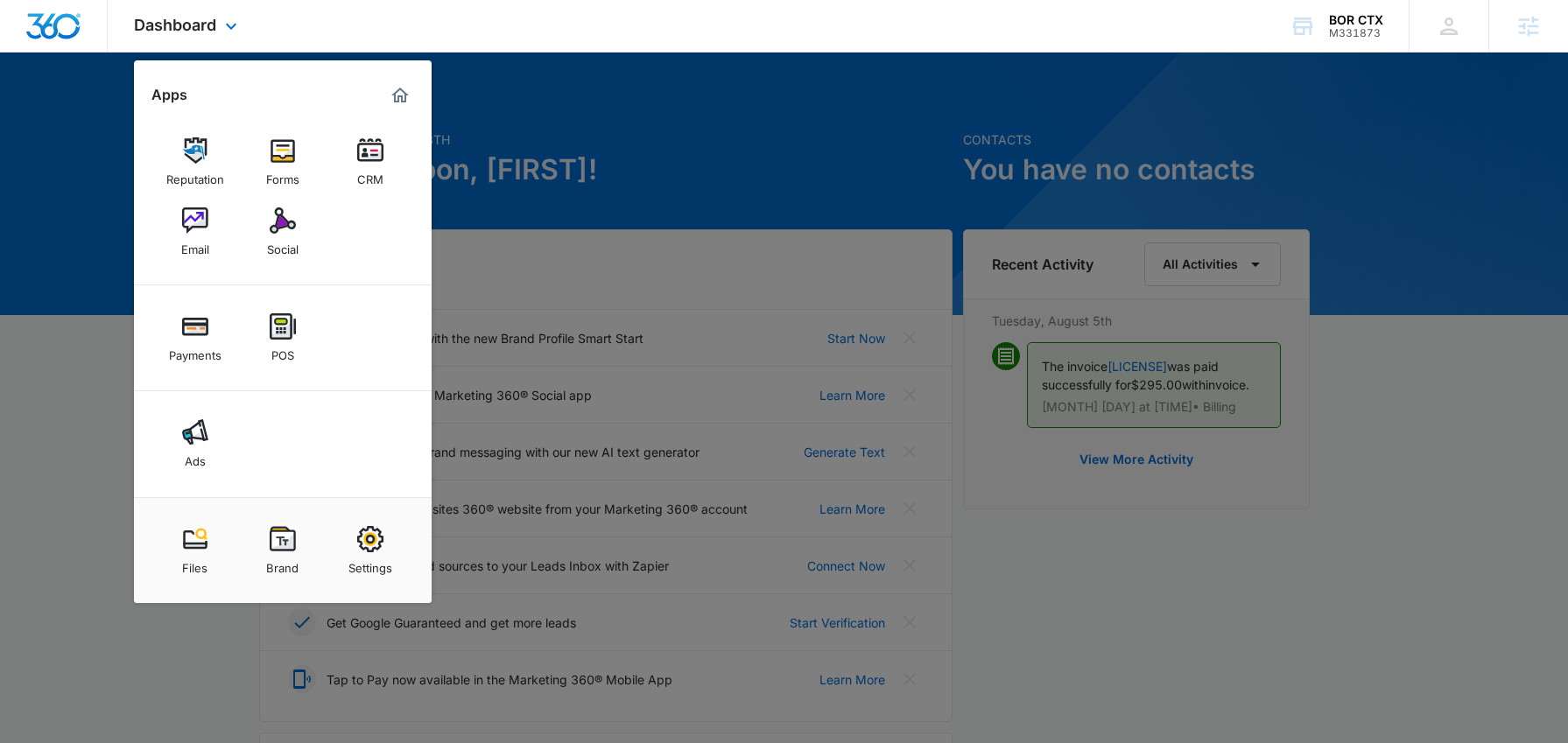 click at bounding box center (400, 95) 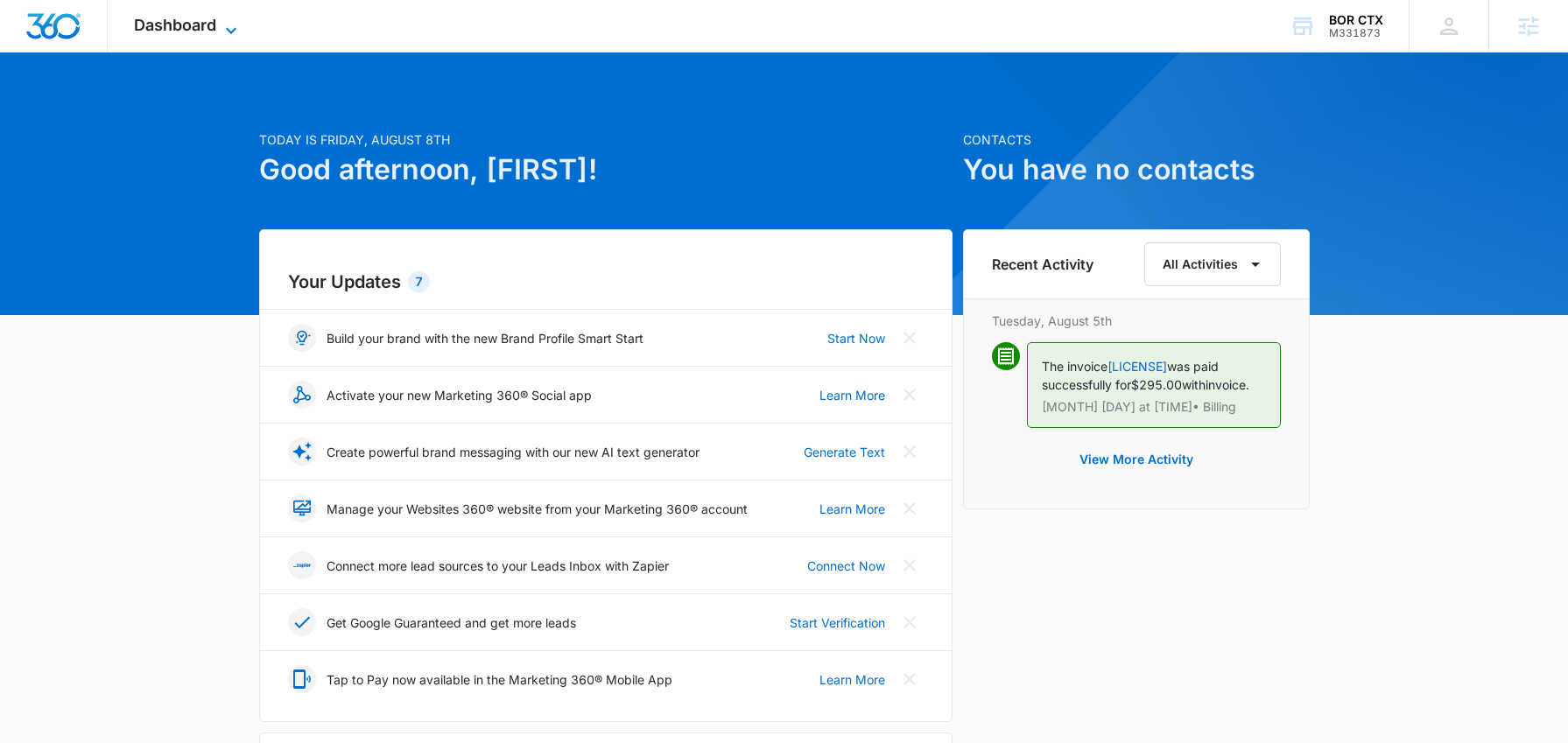click on "Dashboard" at bounding box center (175, 25) 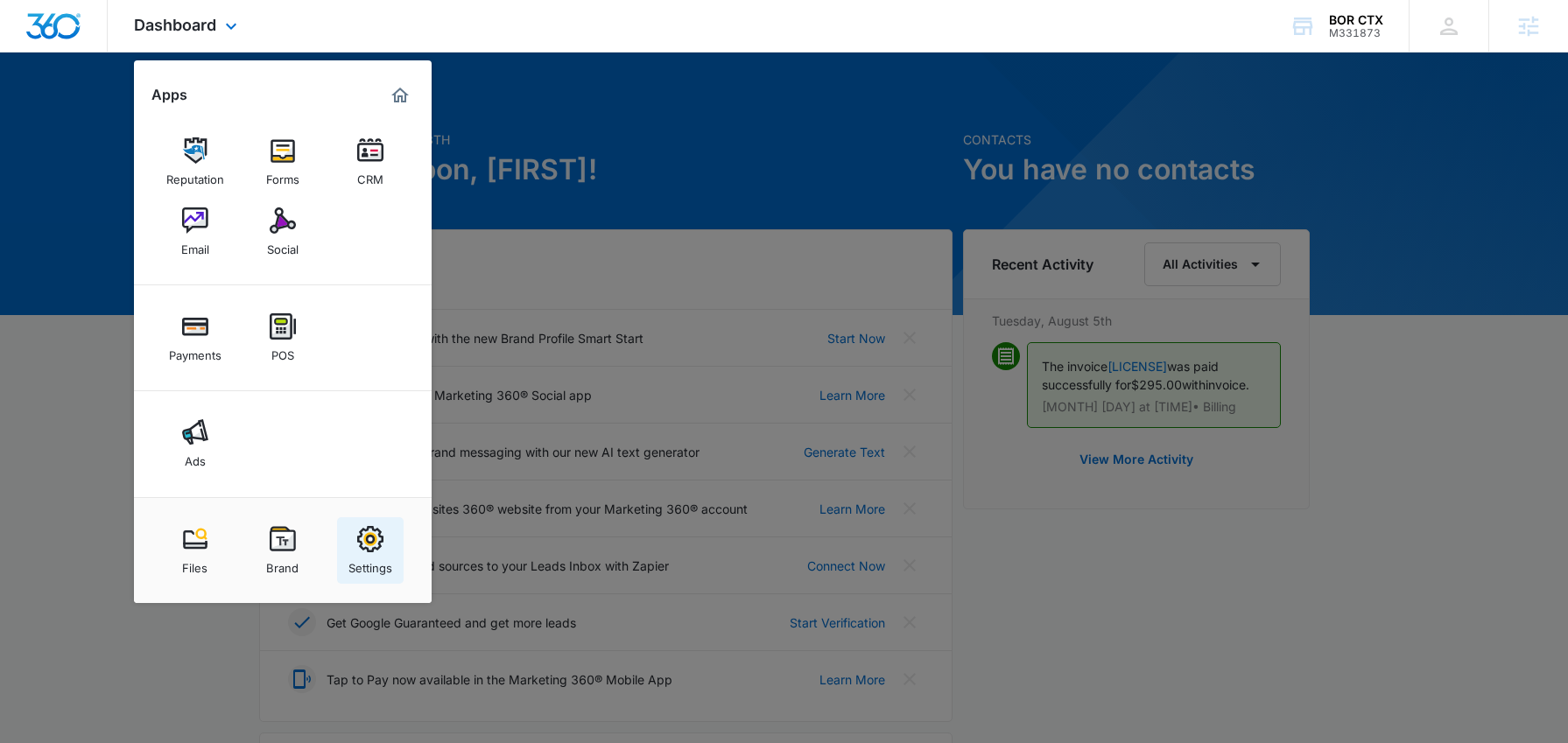 click at bounding box center (370, 539) 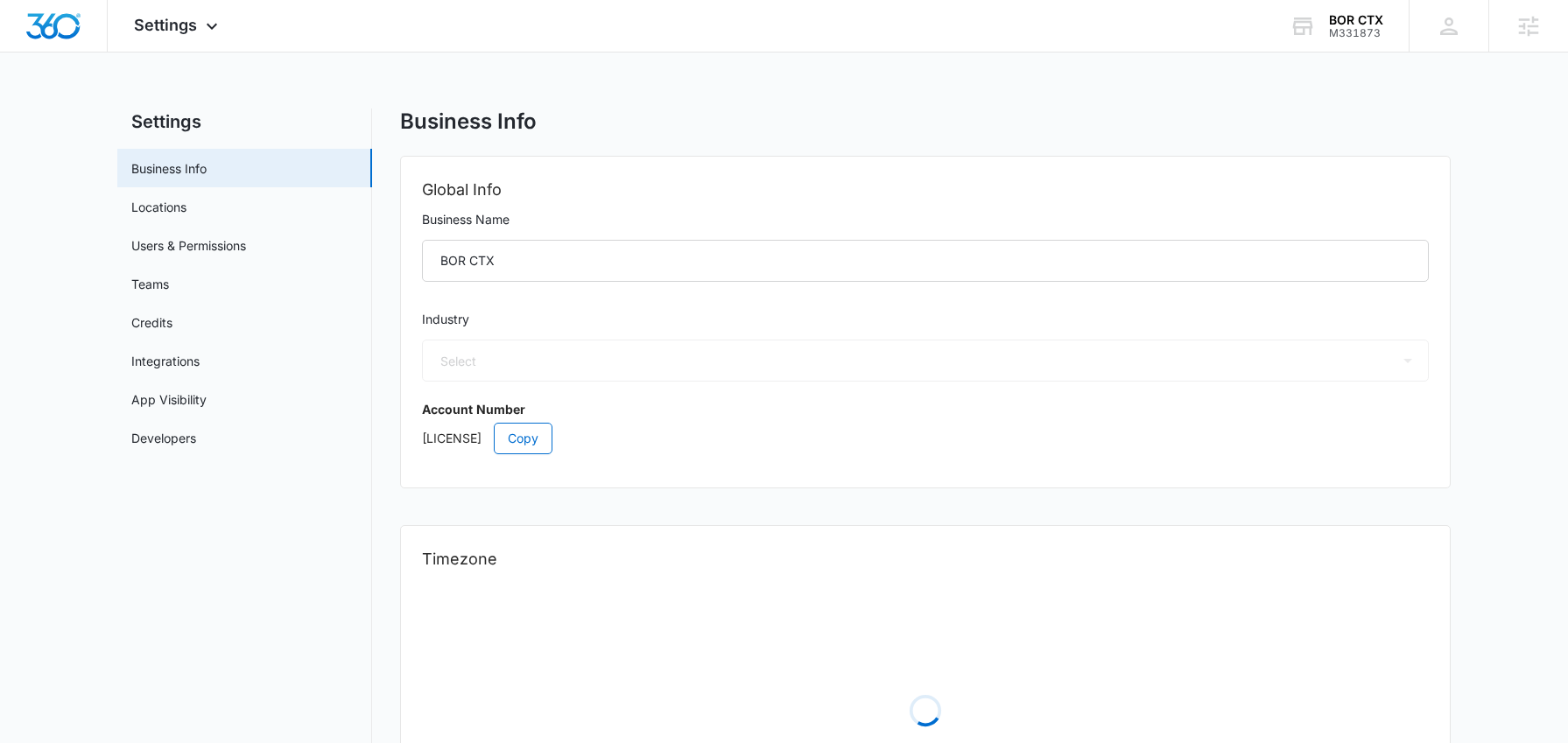 select on "4" 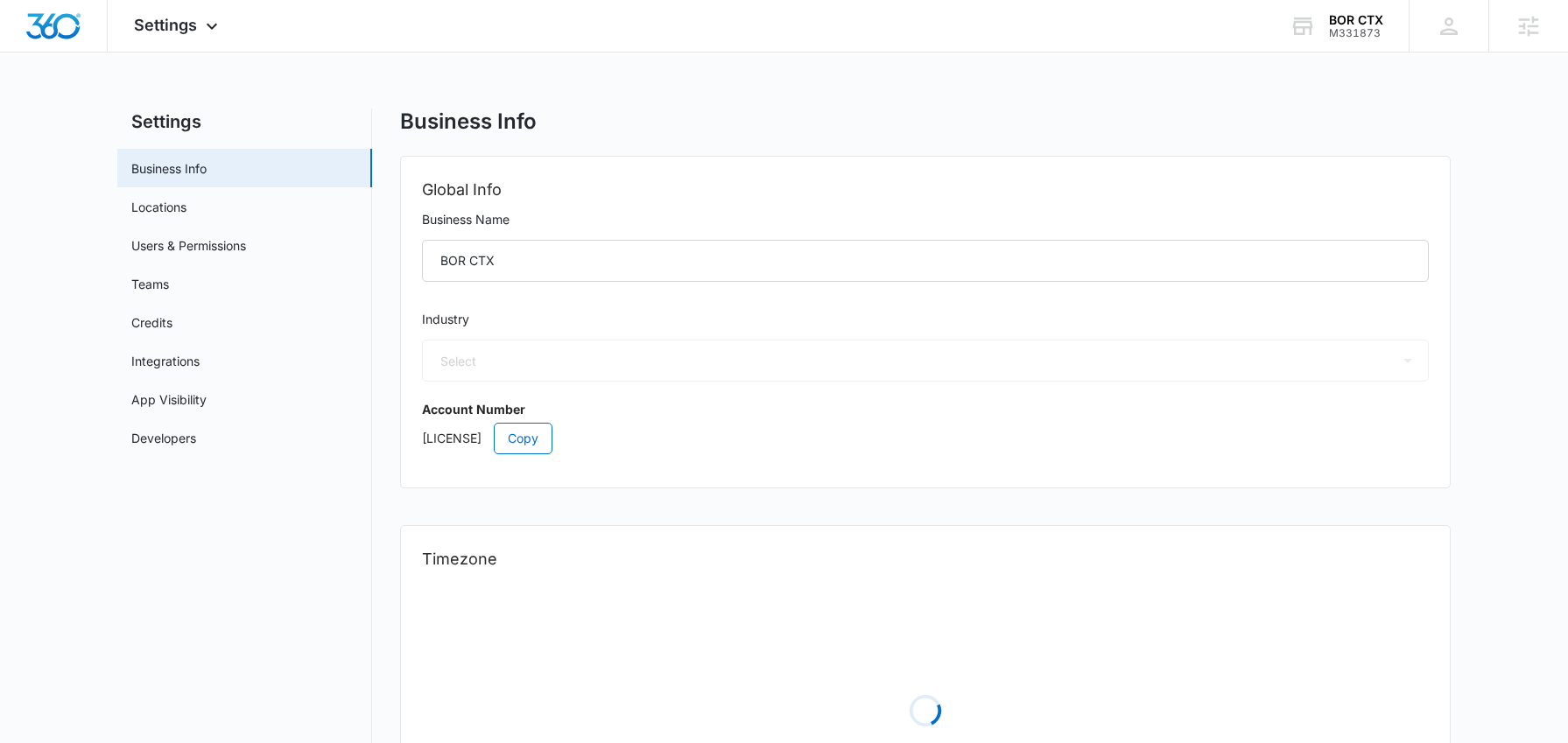 select on "US" 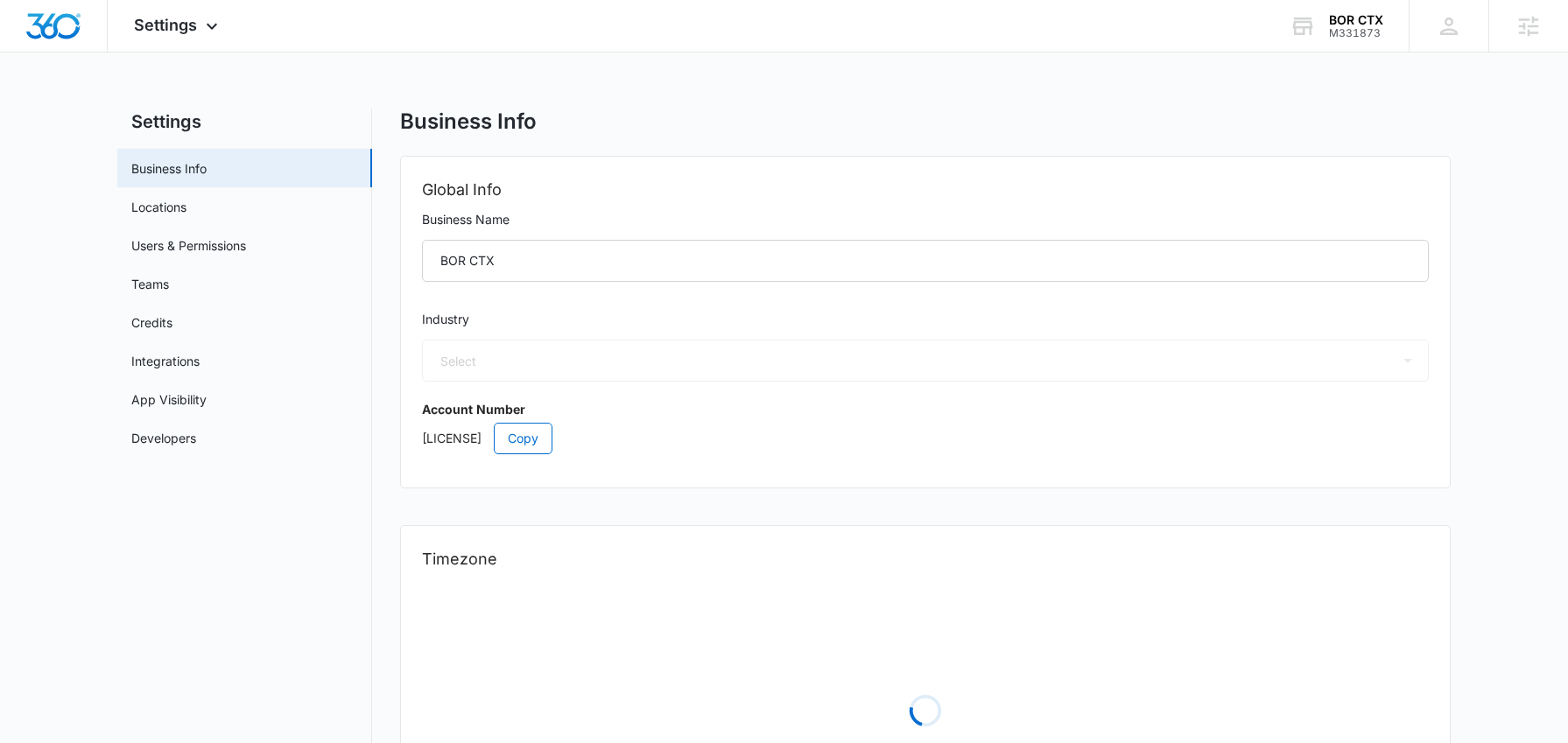 select on "America/Denver" 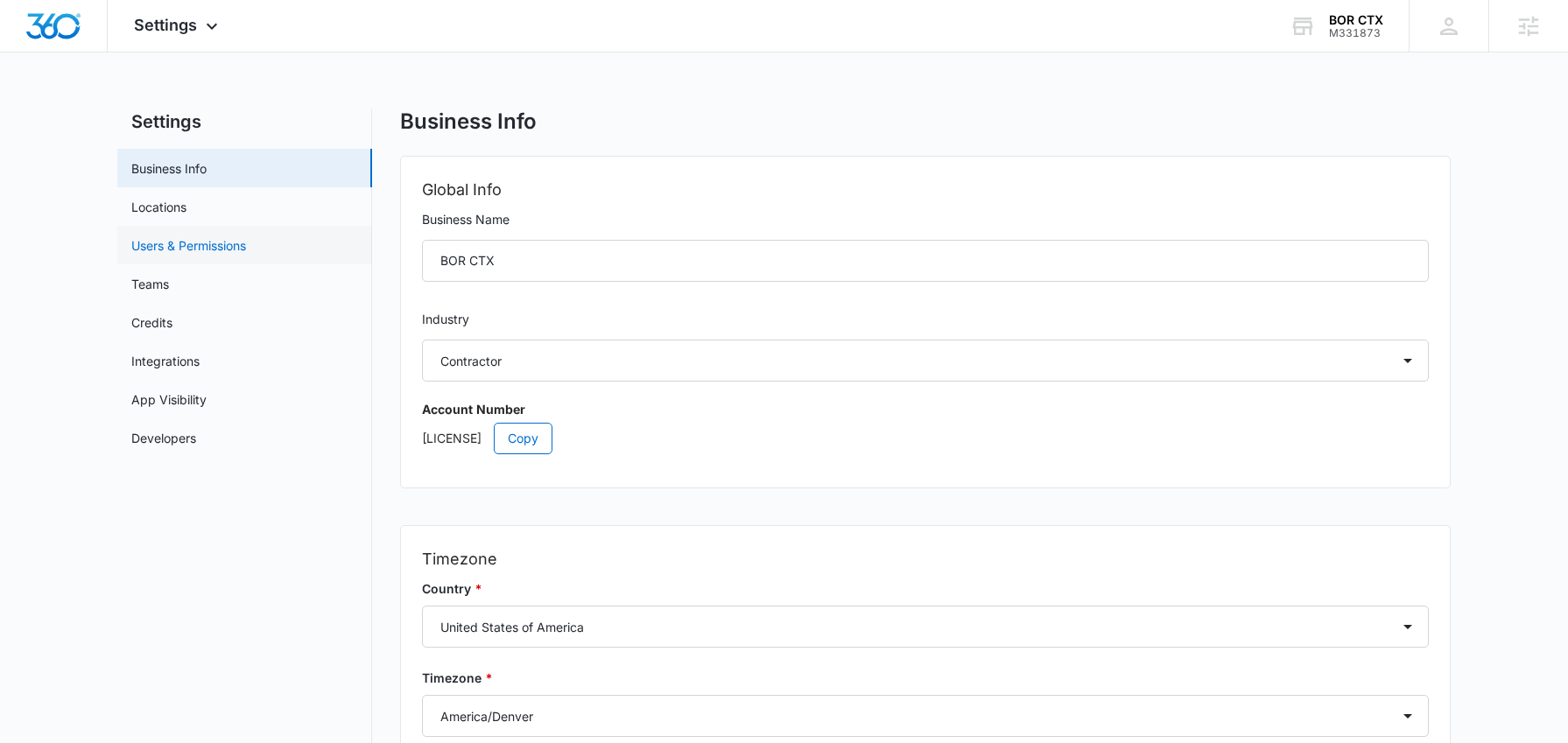 click on "Users & Permissions" at bounding box center (188, 245) 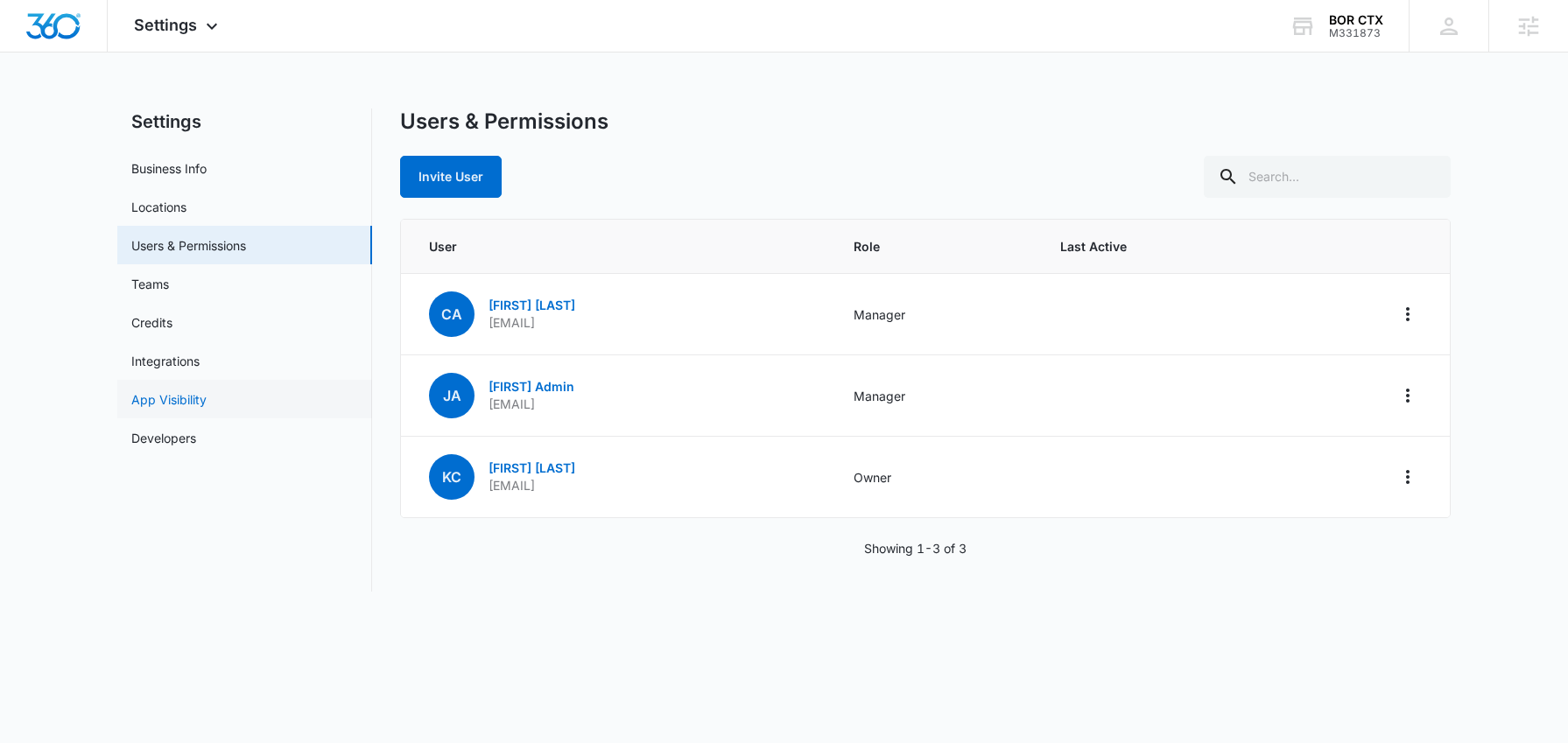 click on "App Visibility" at bounding box center [169, 399] 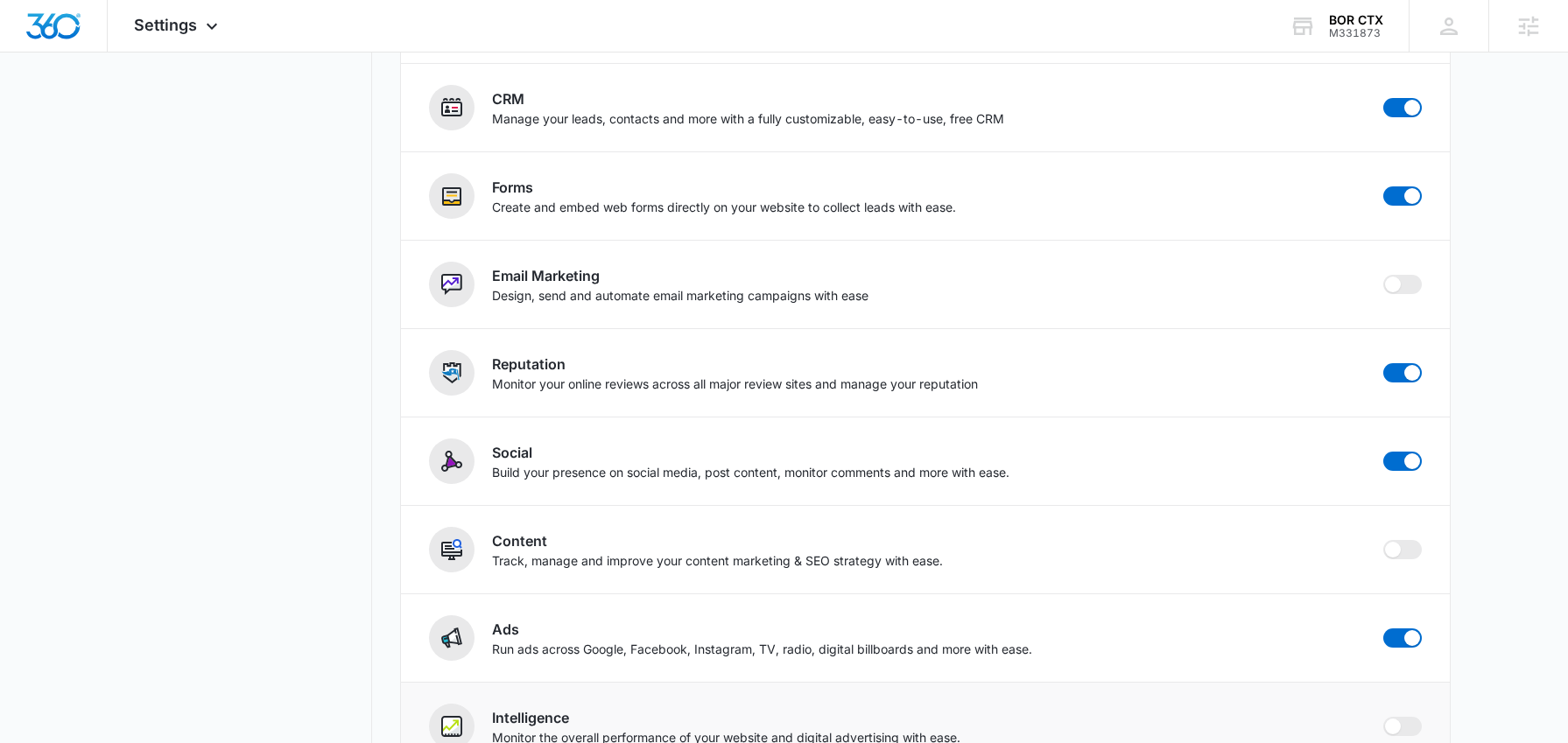 scroll, scrollTop: 441, scrollLeft: 0, axis: vertical 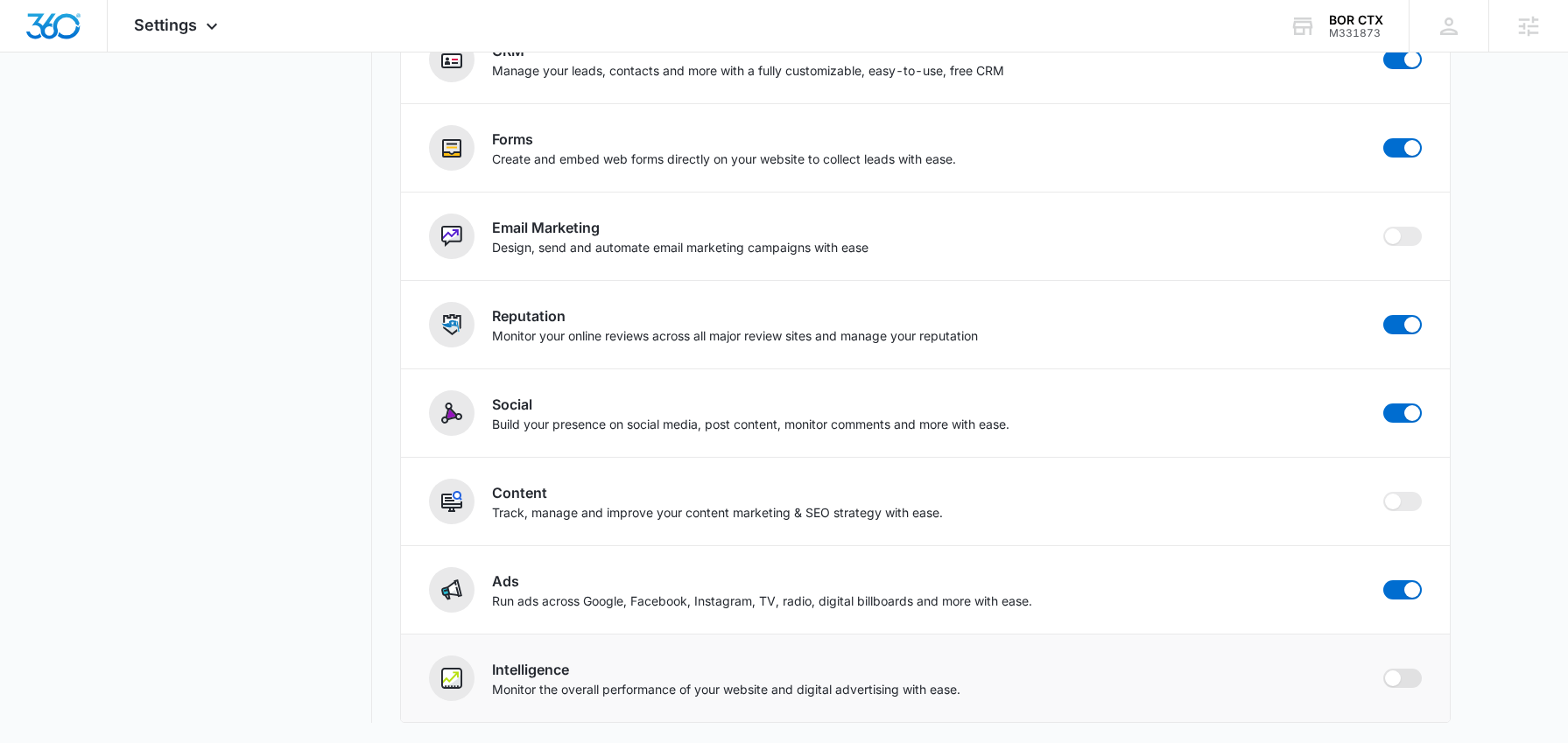 click at bounding box center [1393, 678] 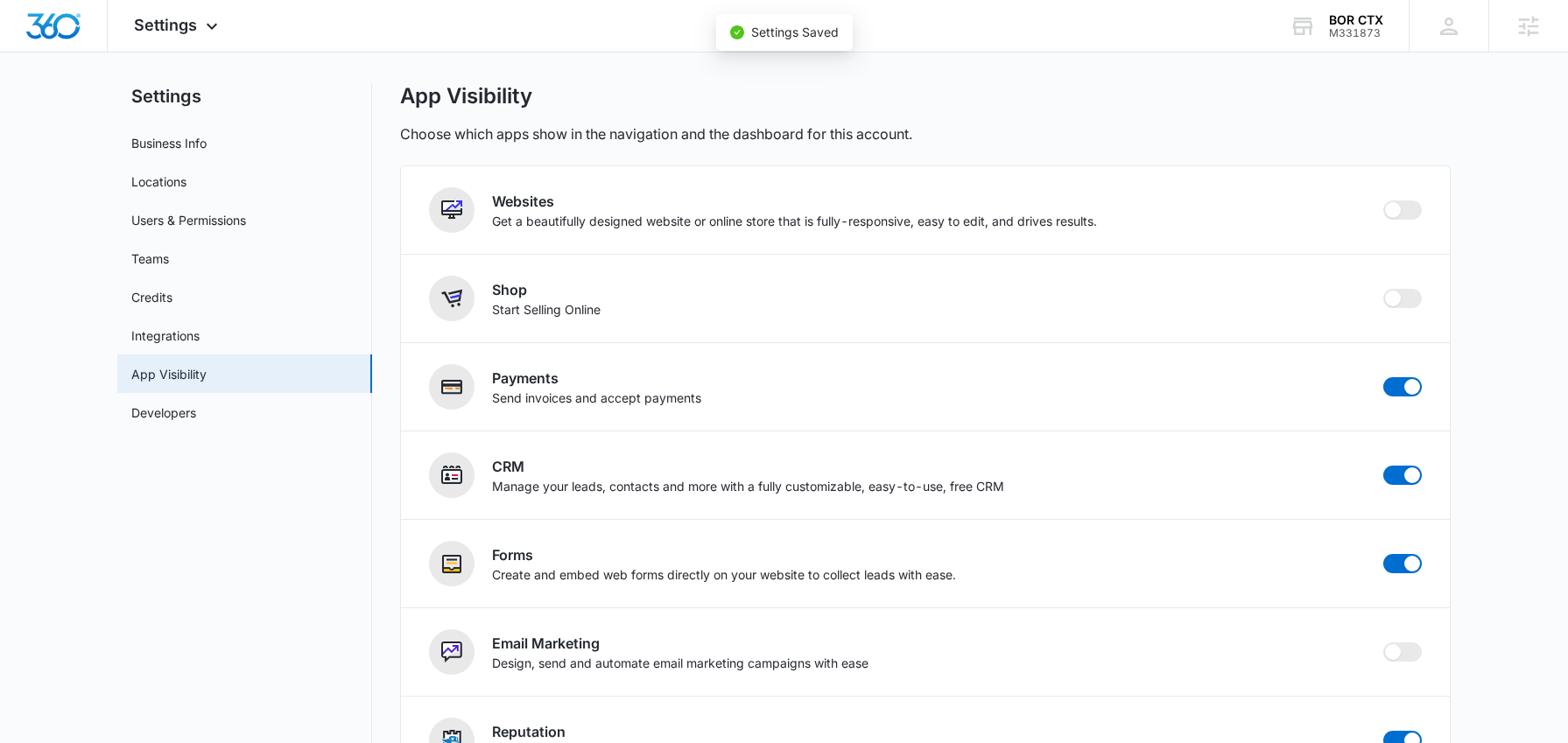 scroll, scrollTop: 0, scrollLeft: 0, axis: both 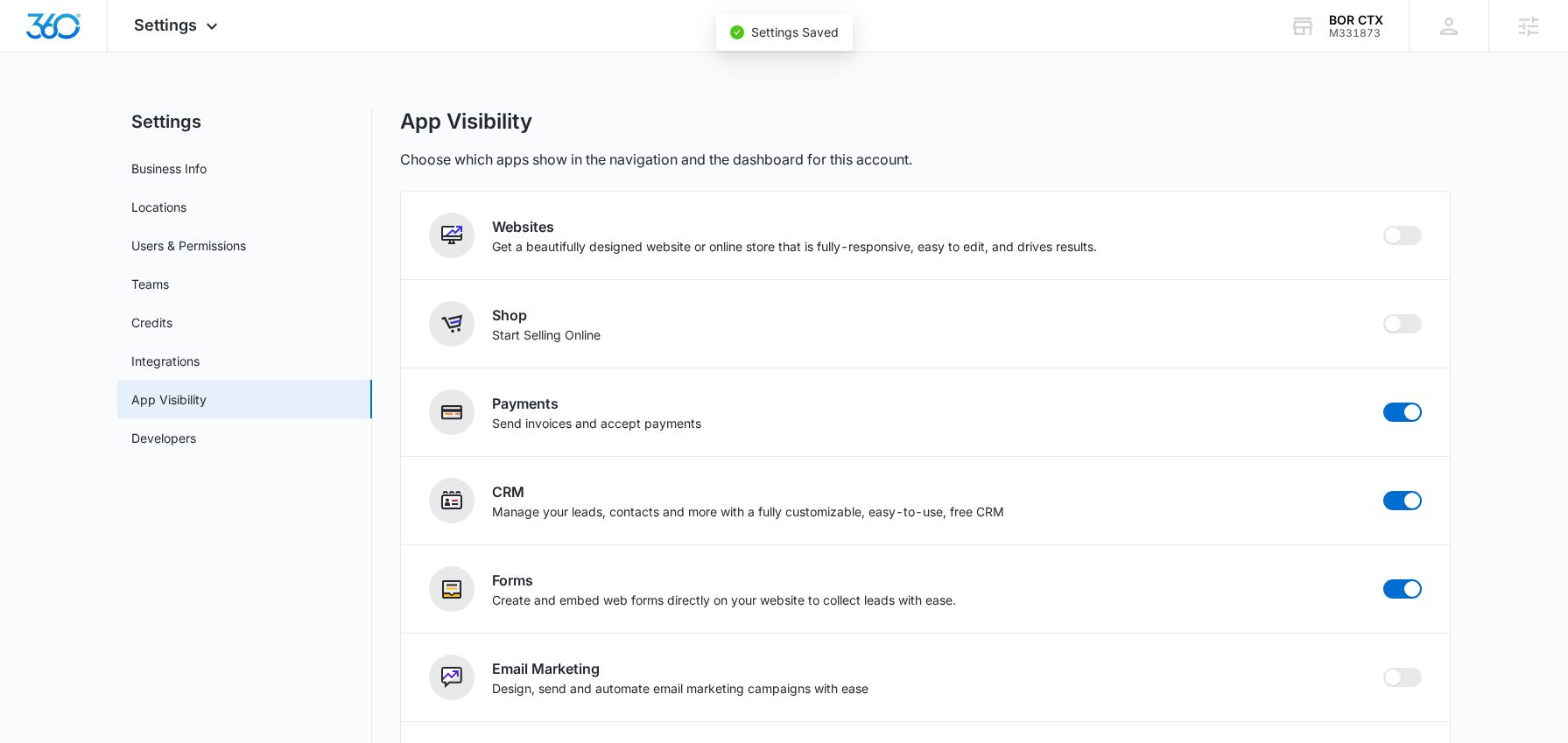 checkbox on "true" 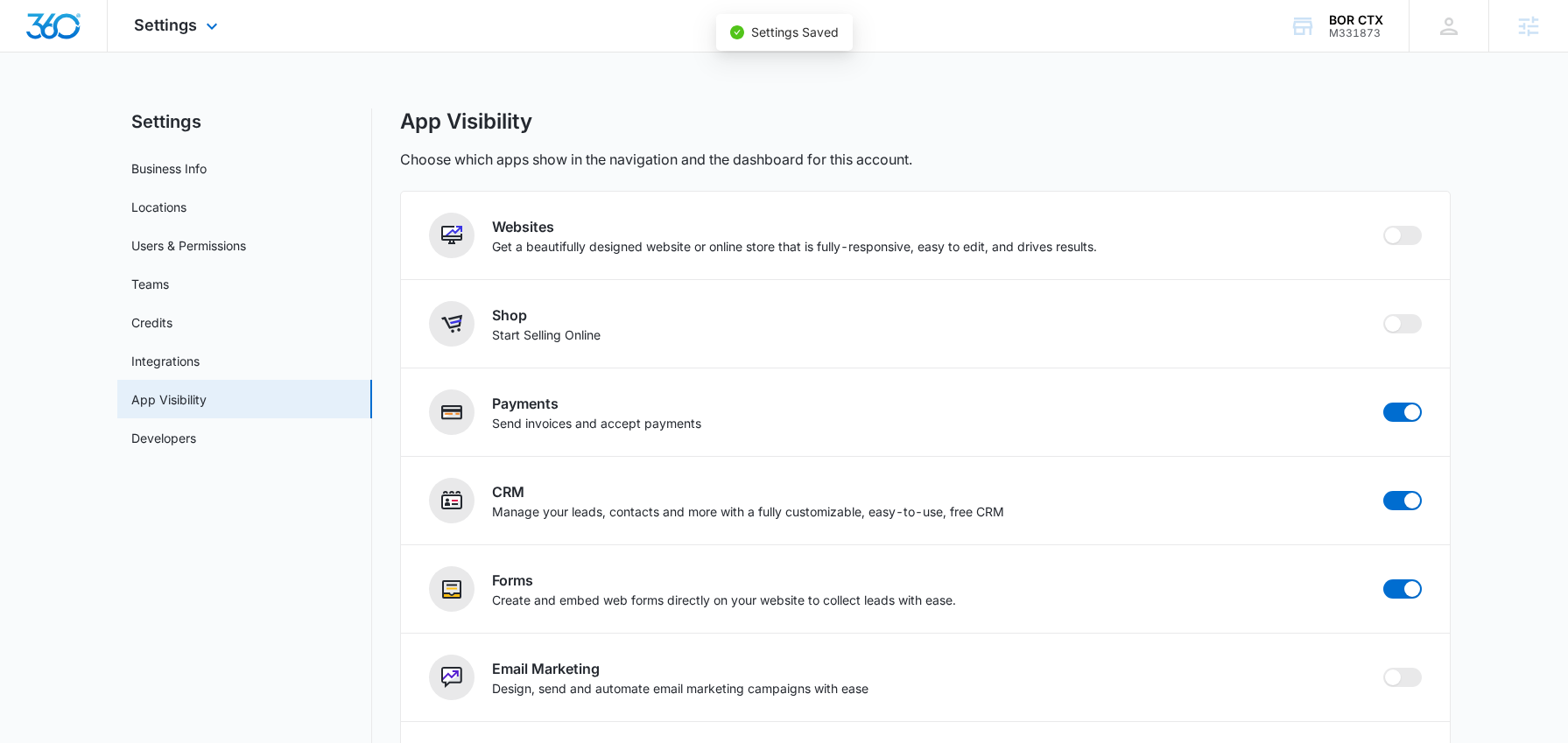 click on "Settings Apps Reputation Forms CRM Email Social Payments POS Ads Intelligence Files Brand Settings" at bounding box center [178, 25] 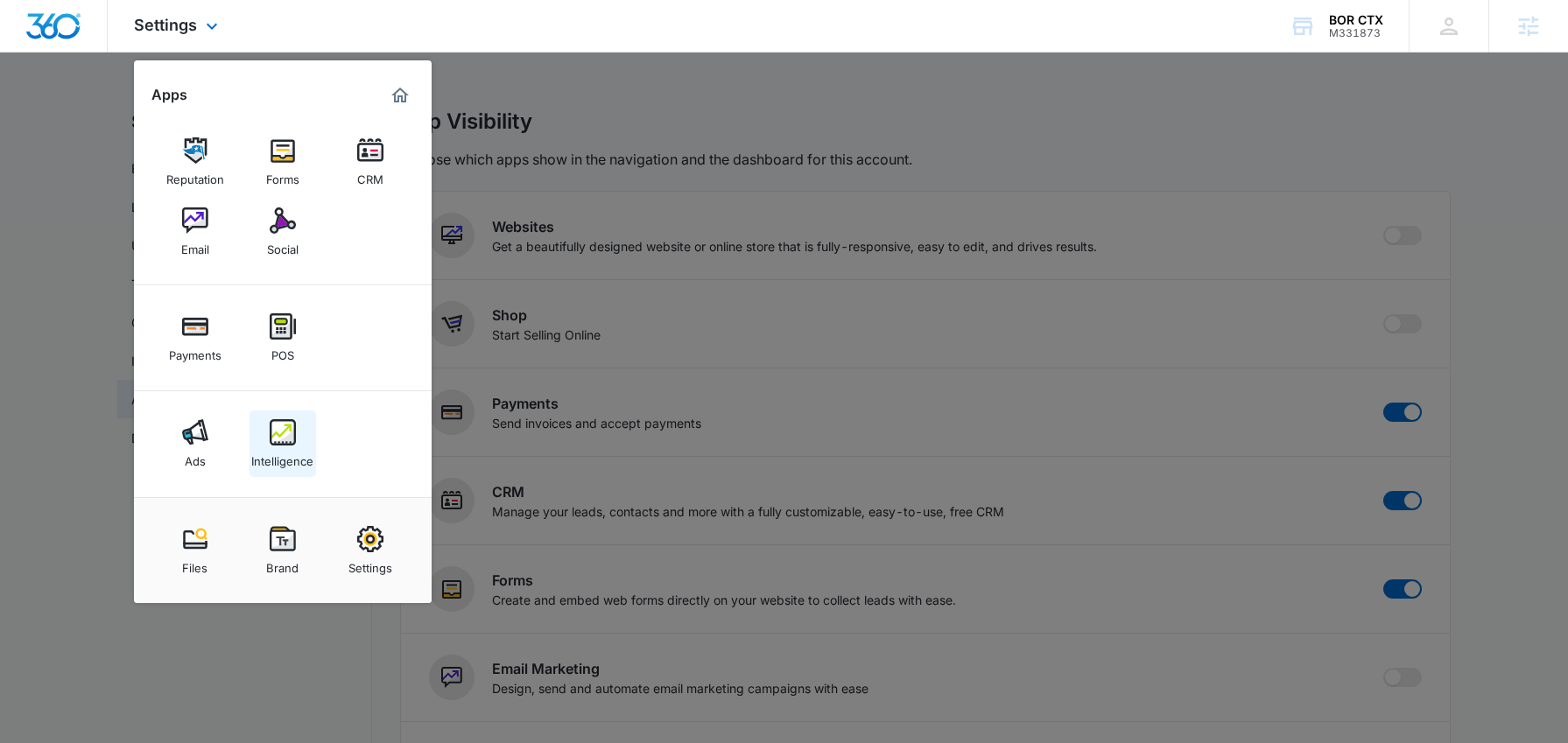click at bounding box center [283, 432] 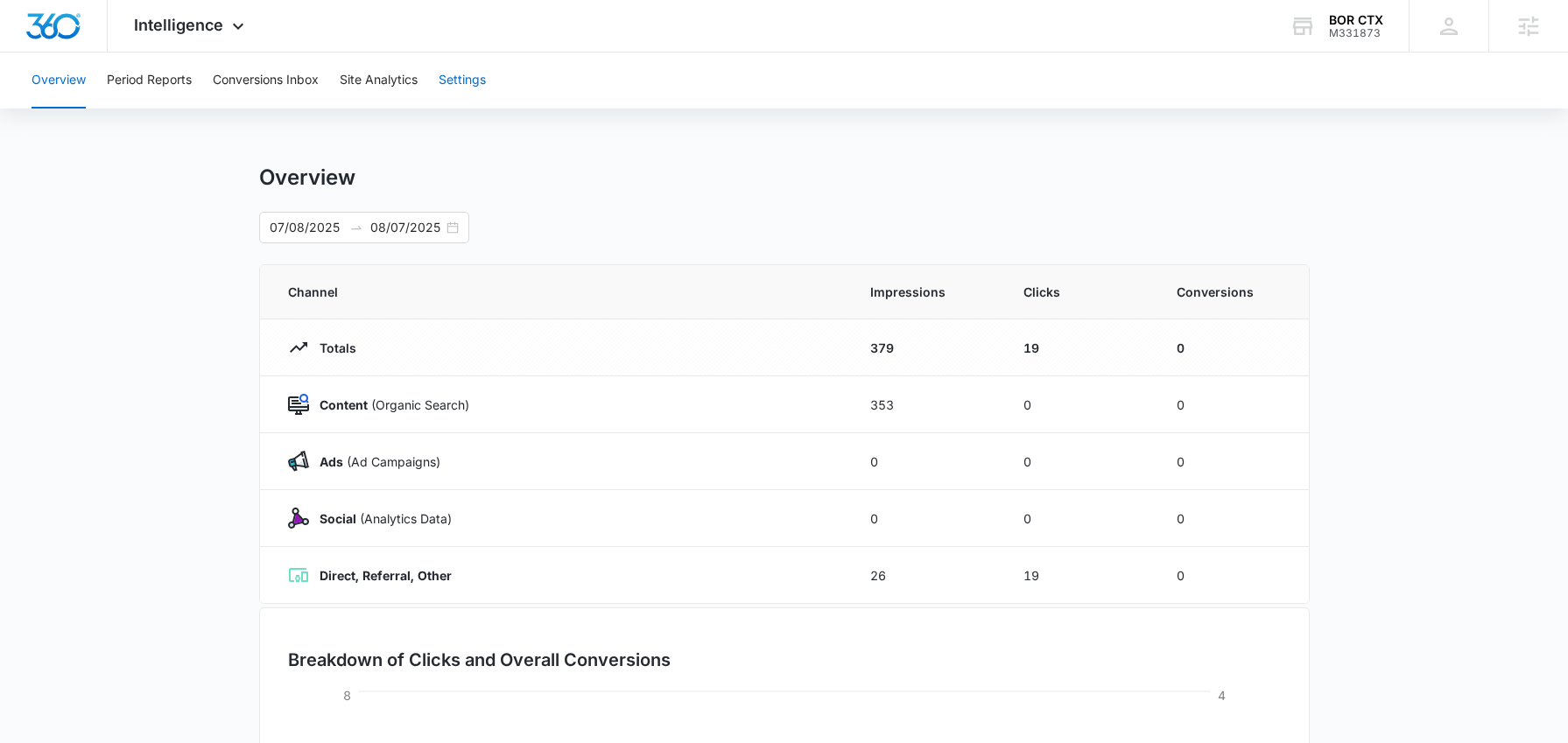 click on "Settings" at bounding box center (462, 81) 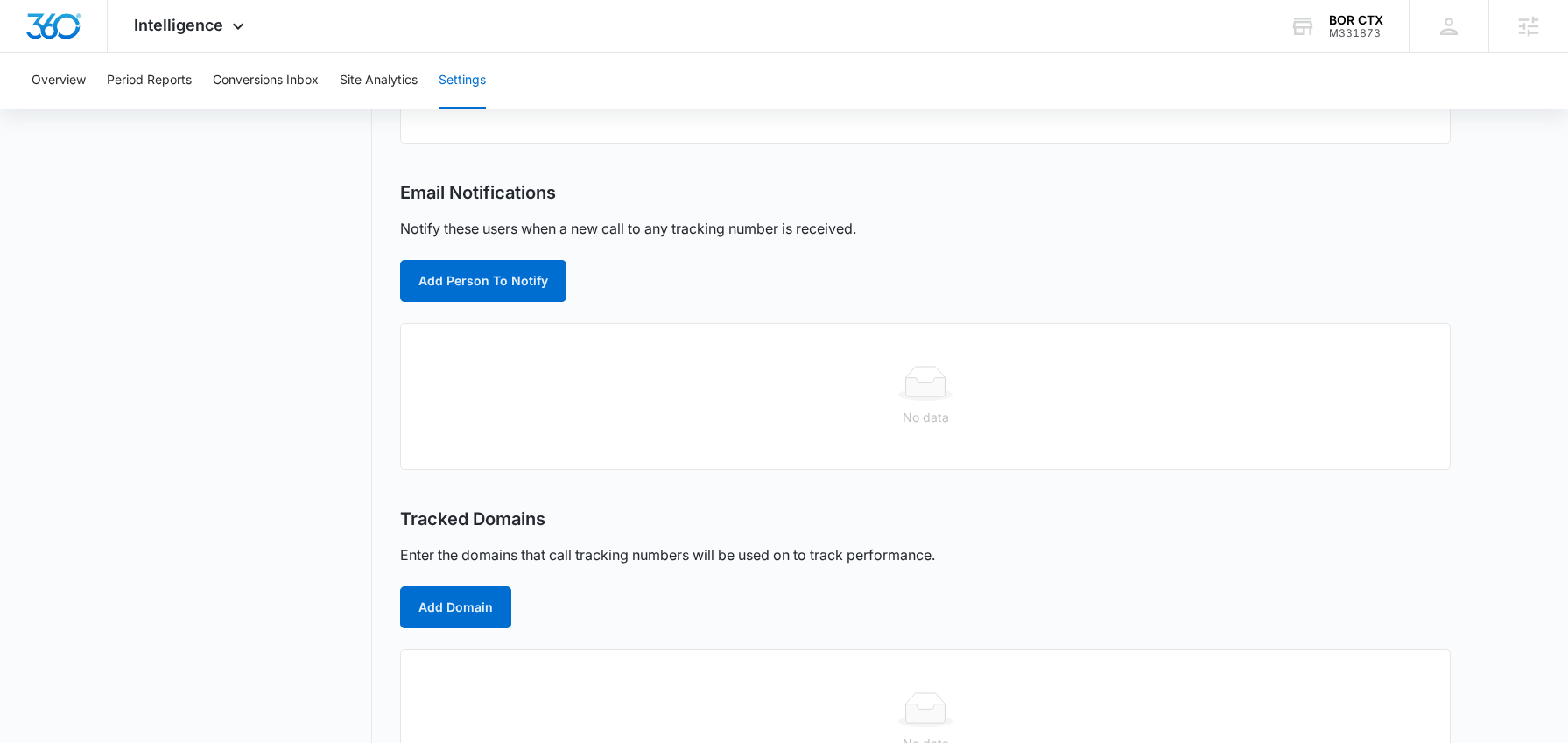 scroll, scrollTop: 0, scrollLeft: 0, axis: both 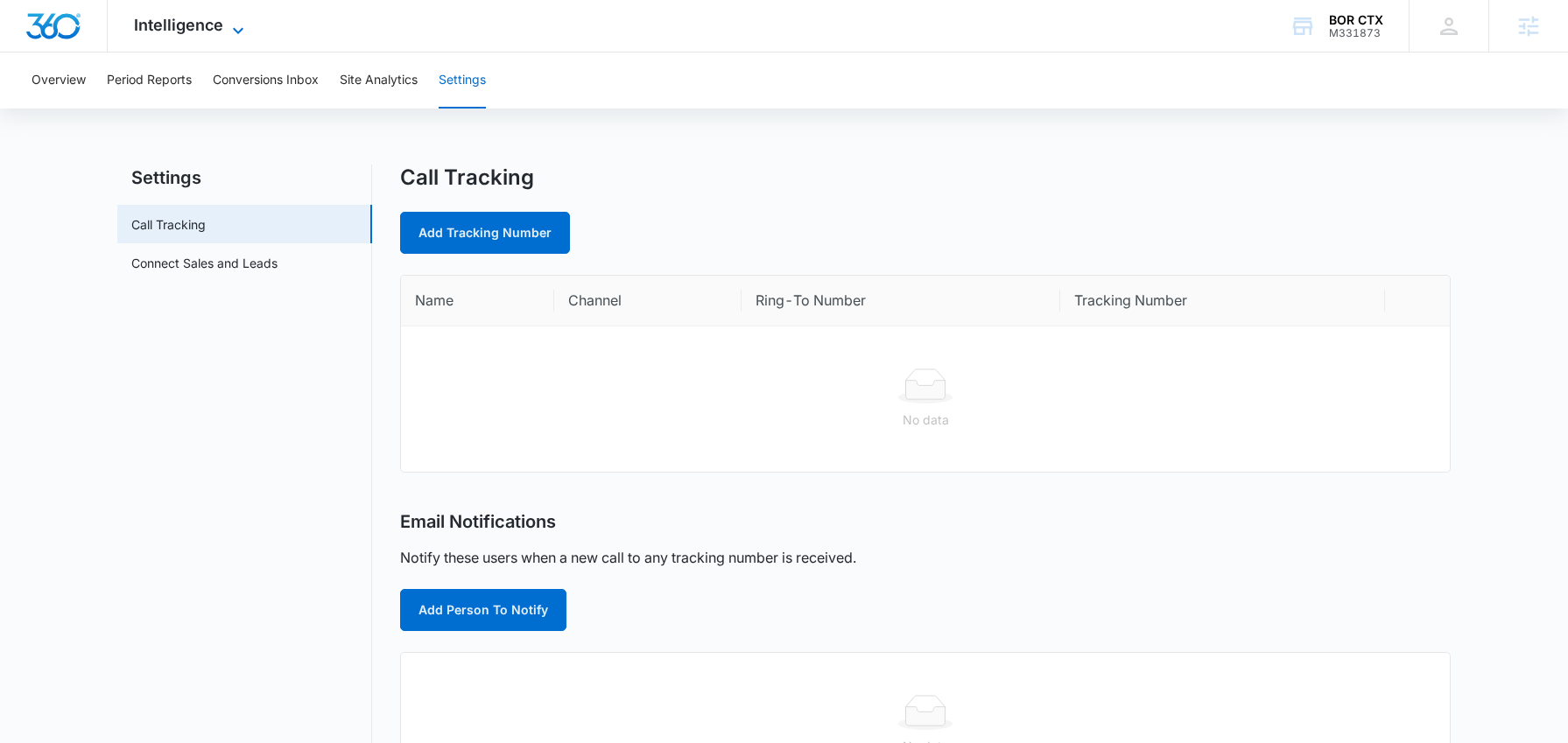 click on "Intelligence" at bounding box center [179, 25] 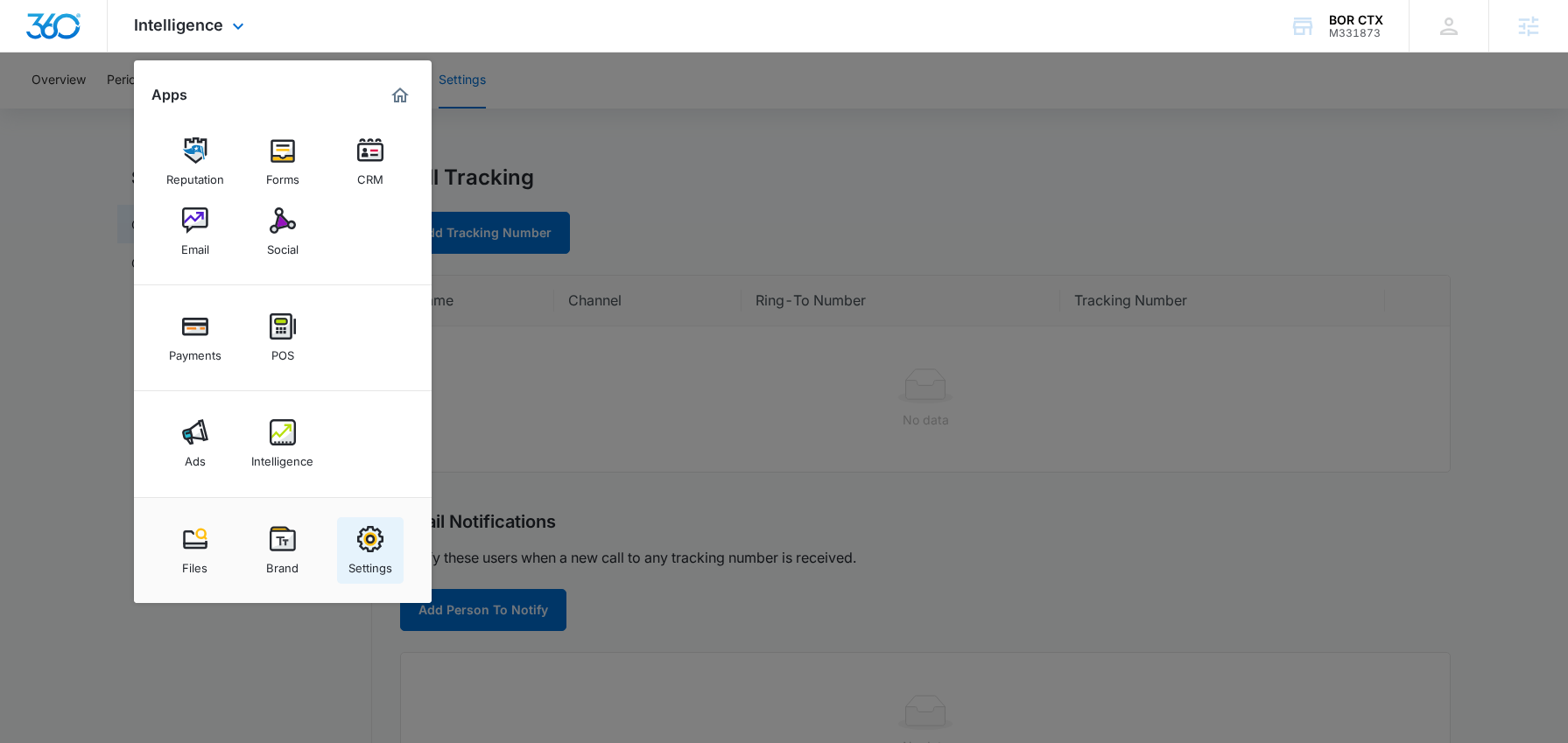 click on "Settings" at bounding box center [370, 550] 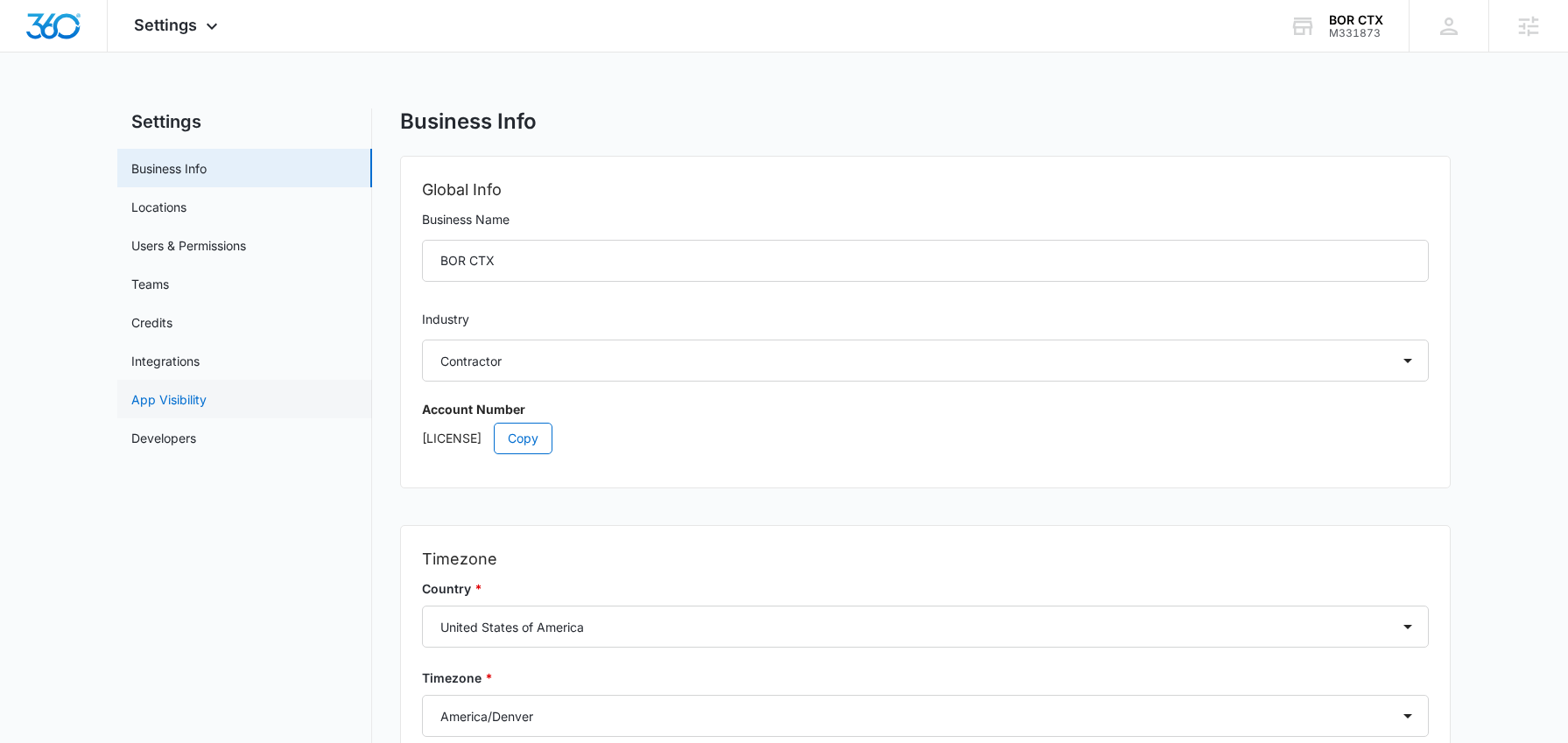 click on "App Visibility" at bounding box center (169, 399) 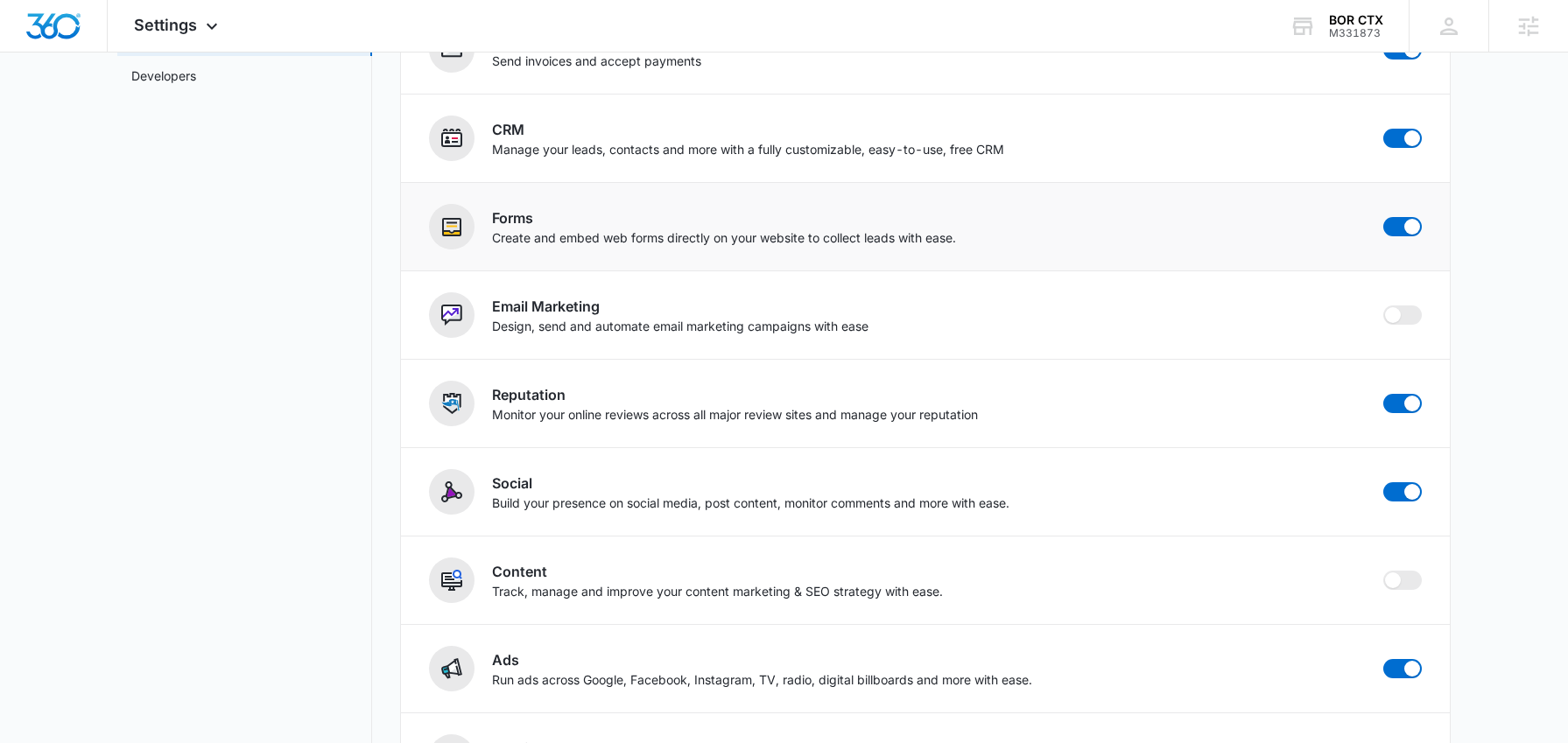 scroll, scrollTop: 442, scrollLeft: 0, axis: vertical 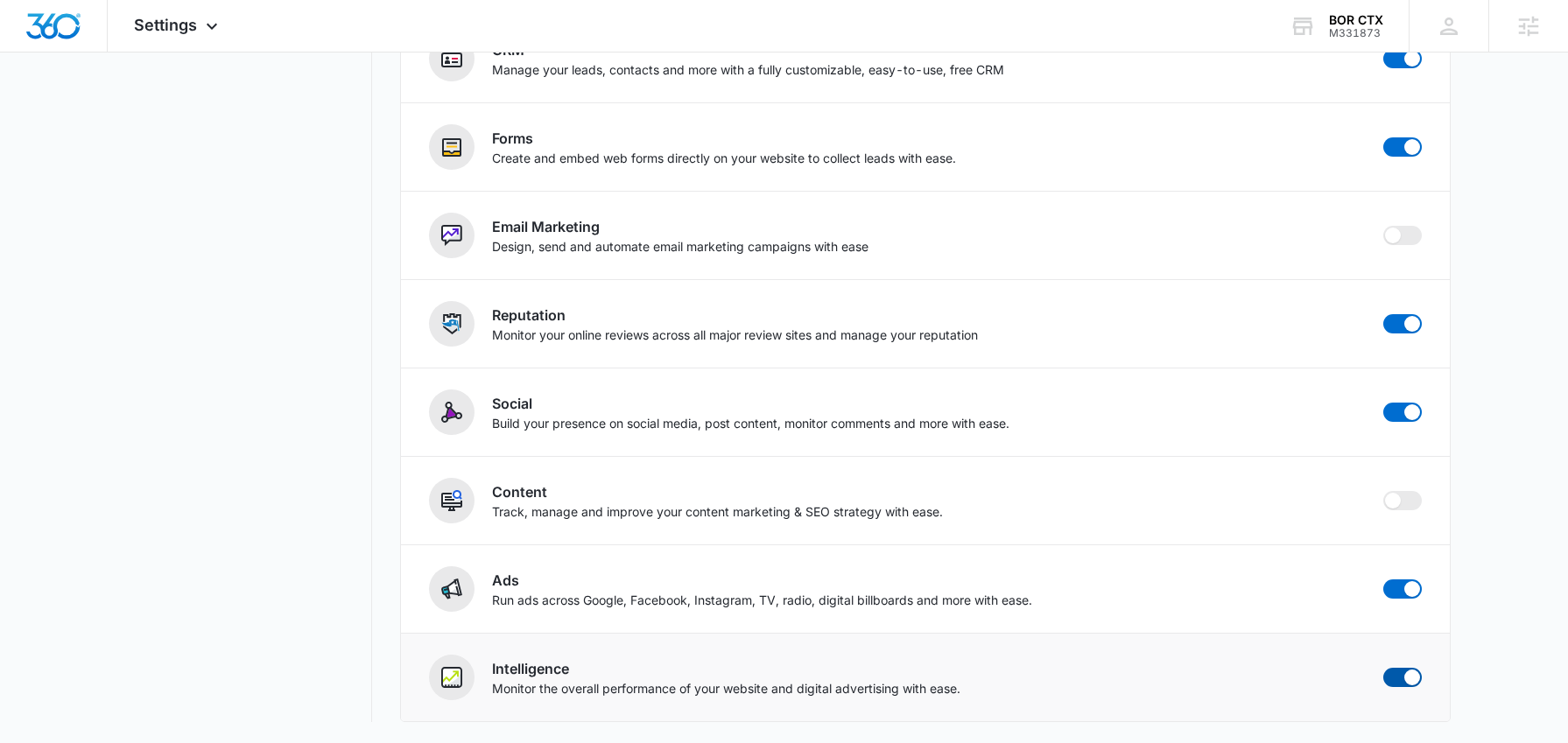 click at bounding box center [1403, 677] 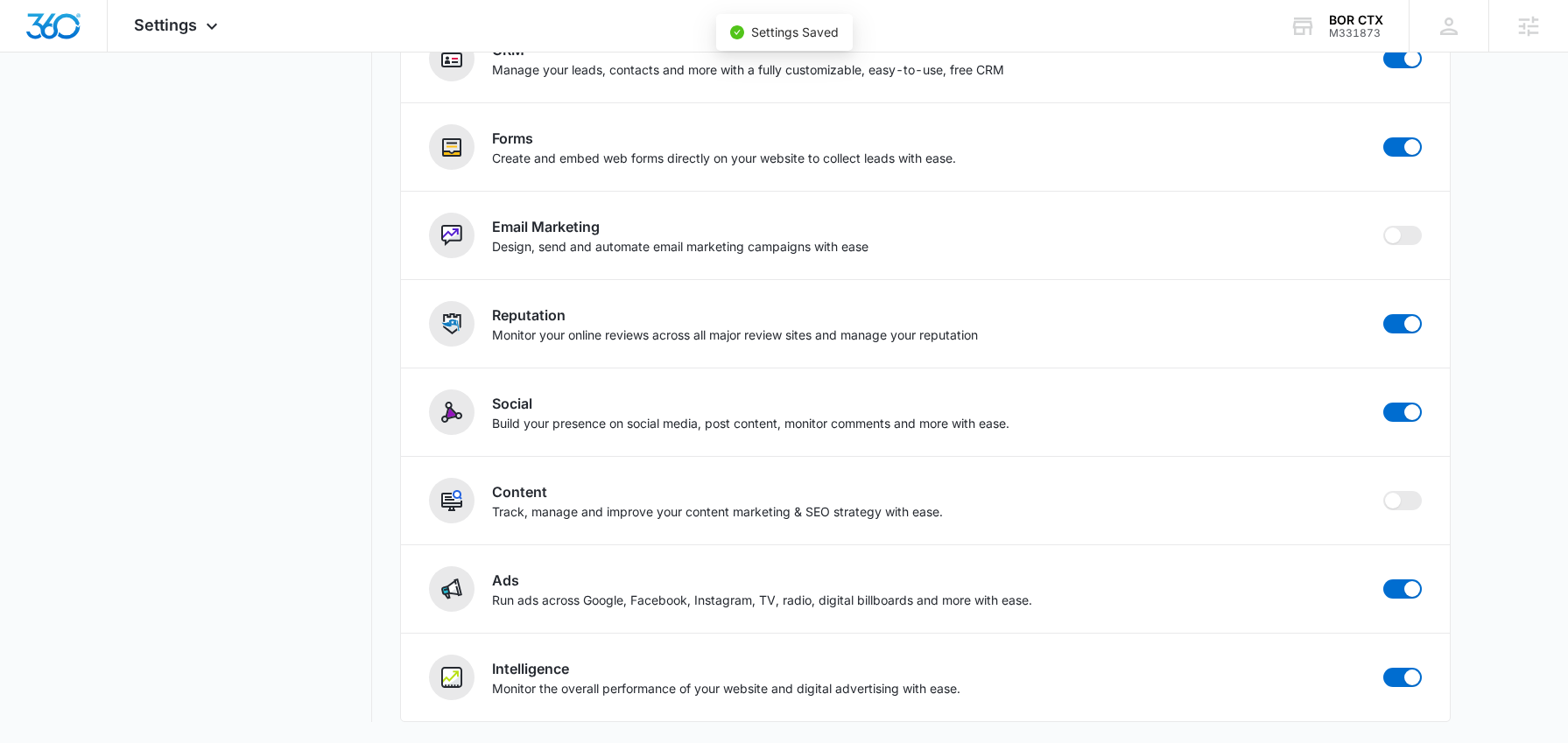 checkbox on "false" 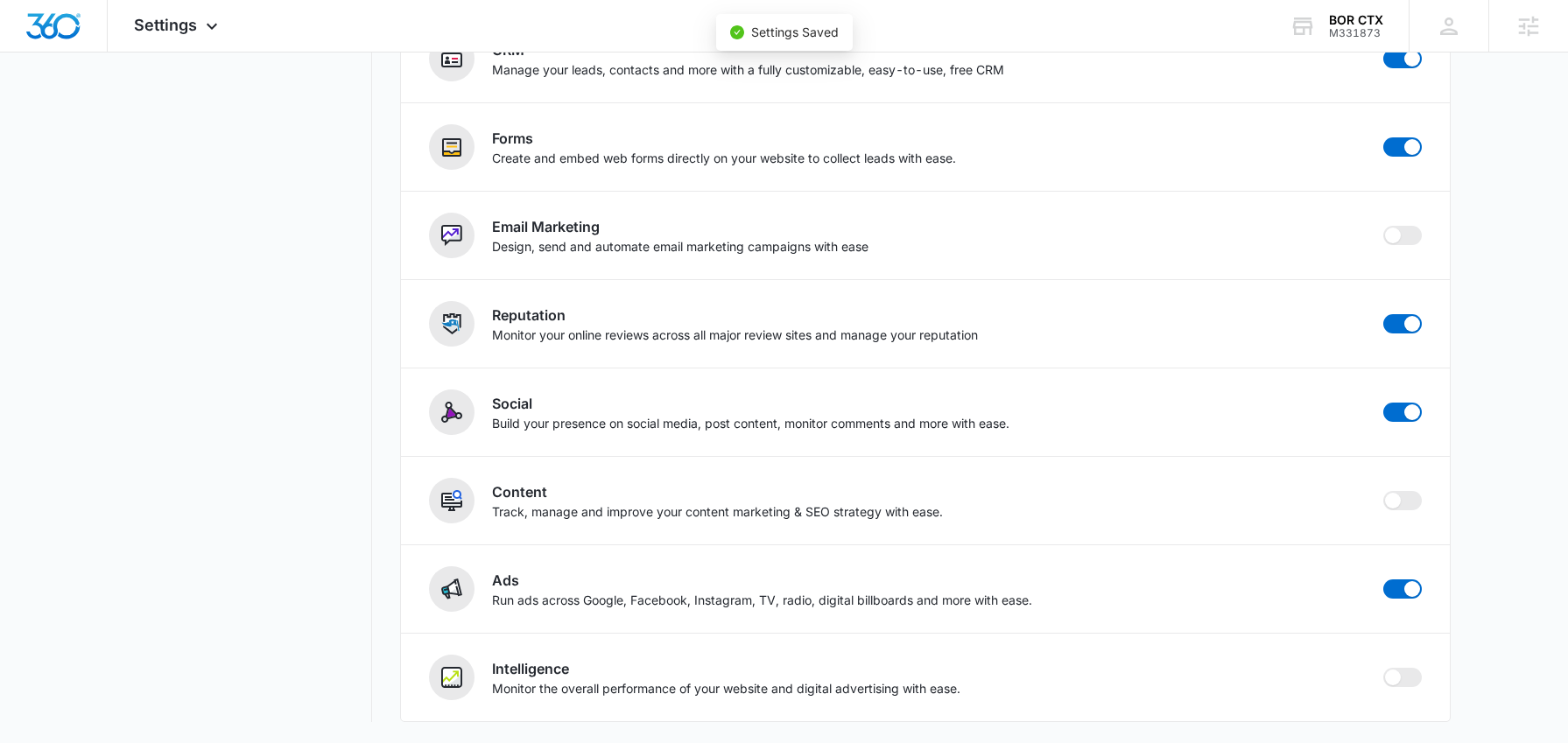 click on "Settings Business Info Locations Users & Permissions Teams Credits Integrations App Visibility Developers" at bounding box center (244, 194) 